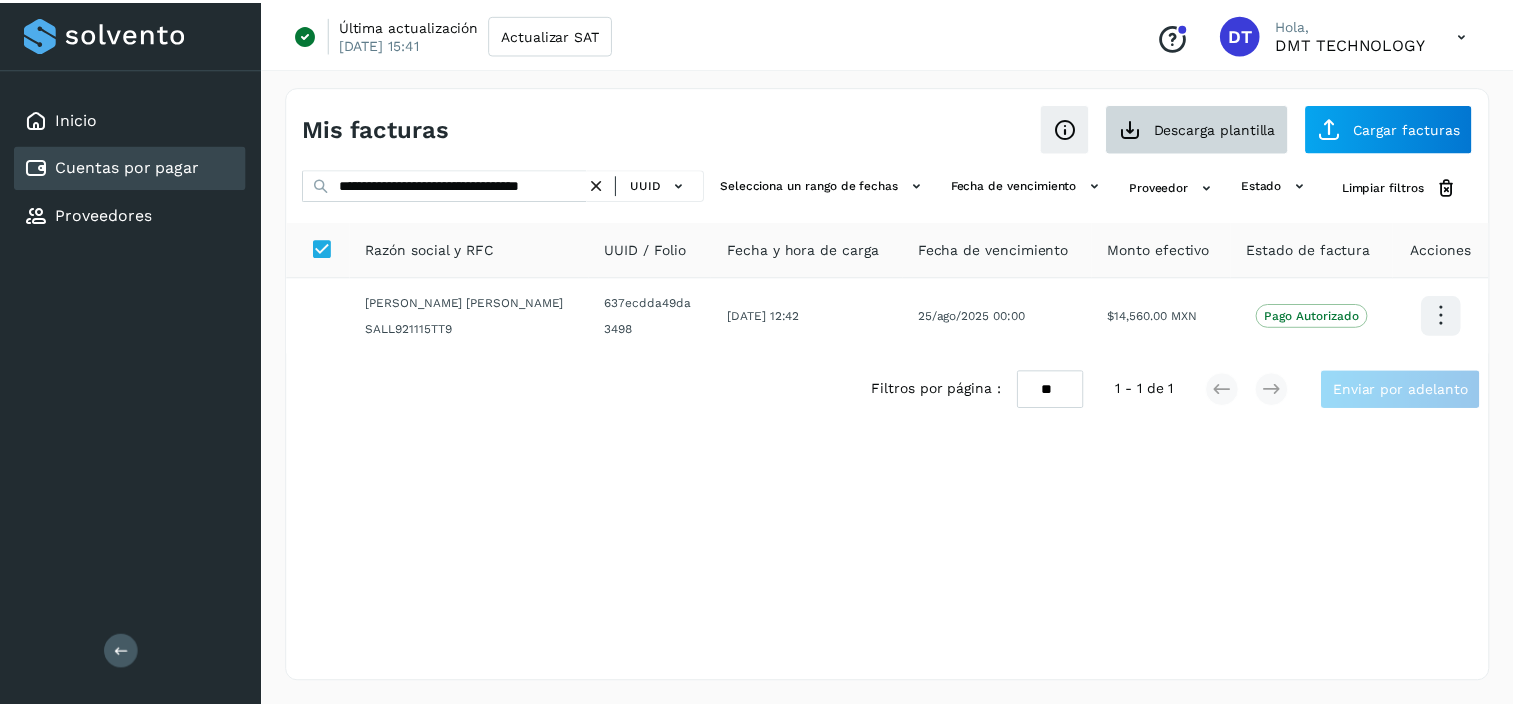 scroll, scrollTop: 0, scrollLeft: 0, axis: both 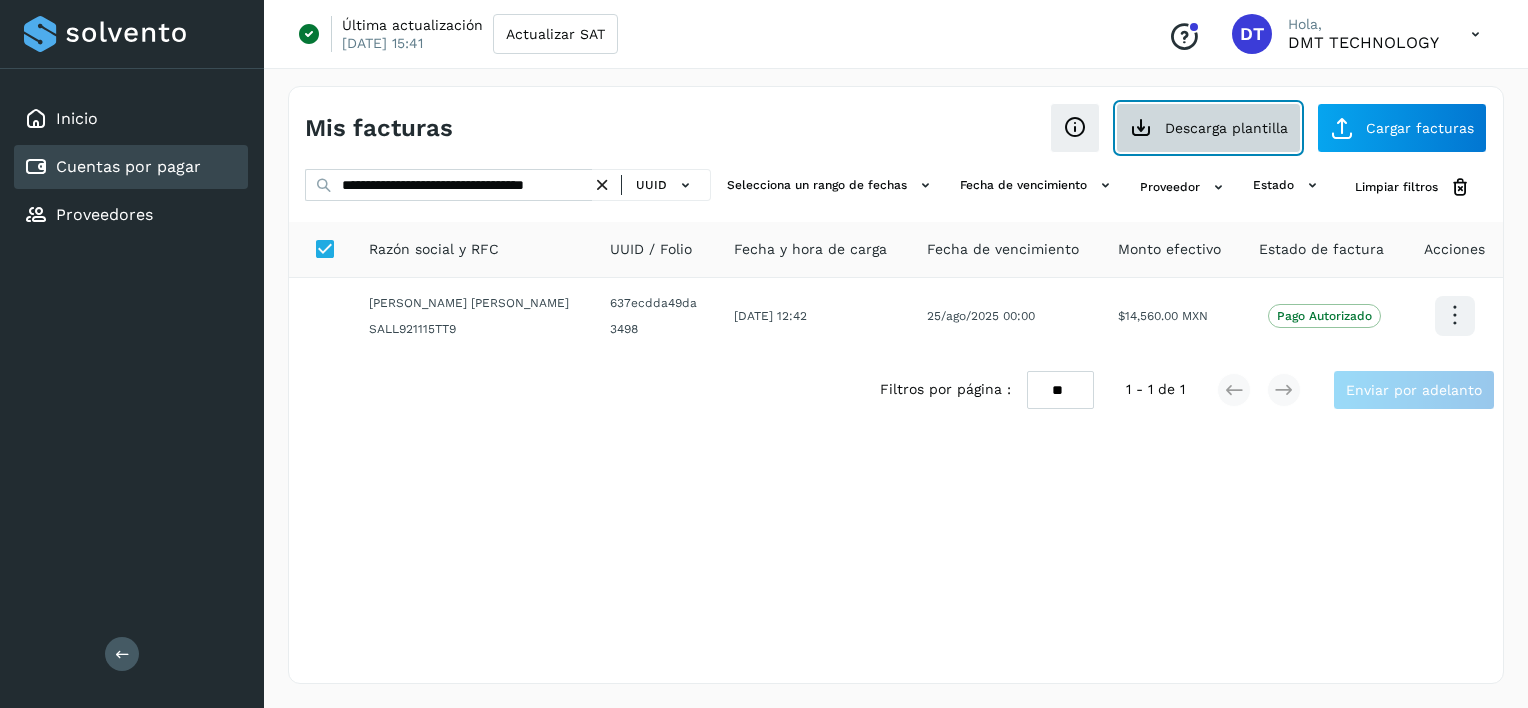 click on "Descarga plantilla" at bounding box center [1208, 128] 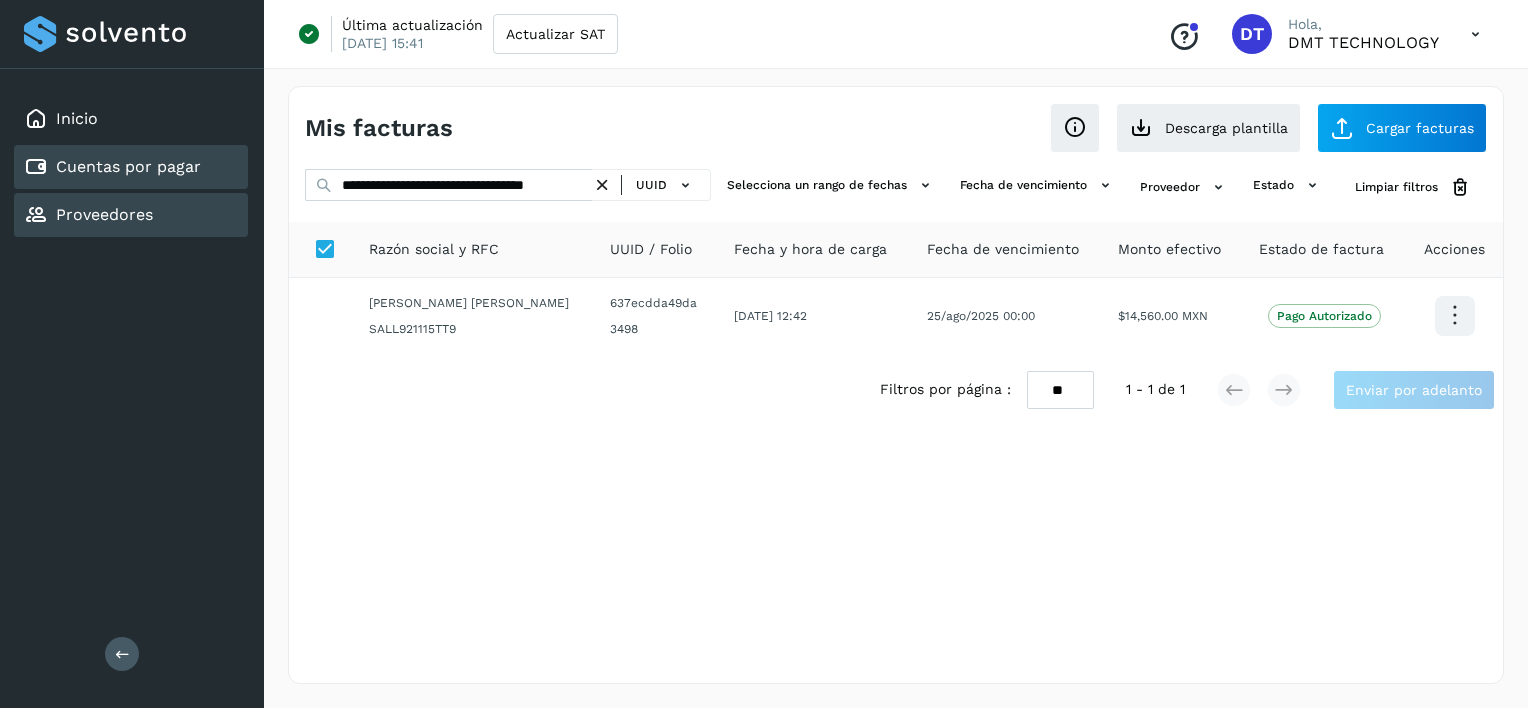 click on "Proveedores" 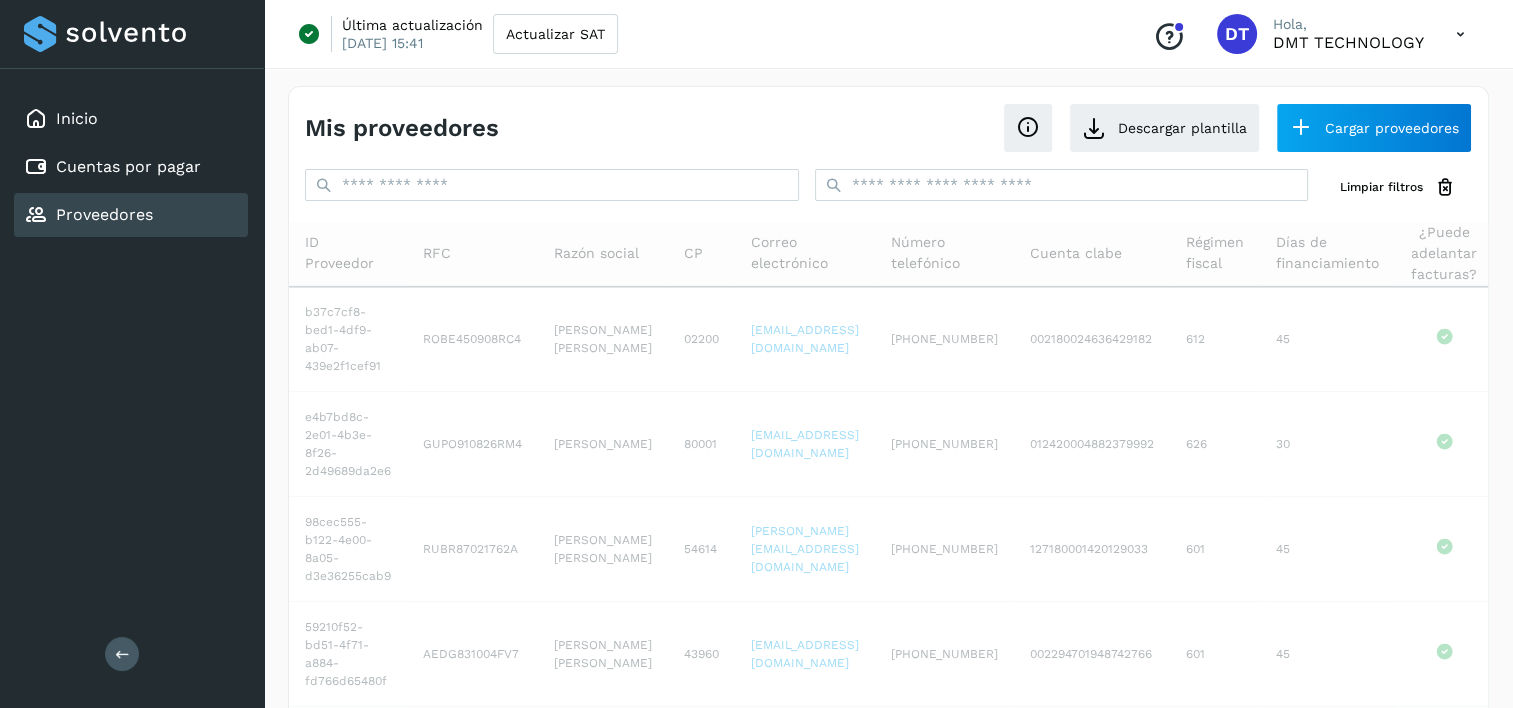 click at bounding box center (834, 185) 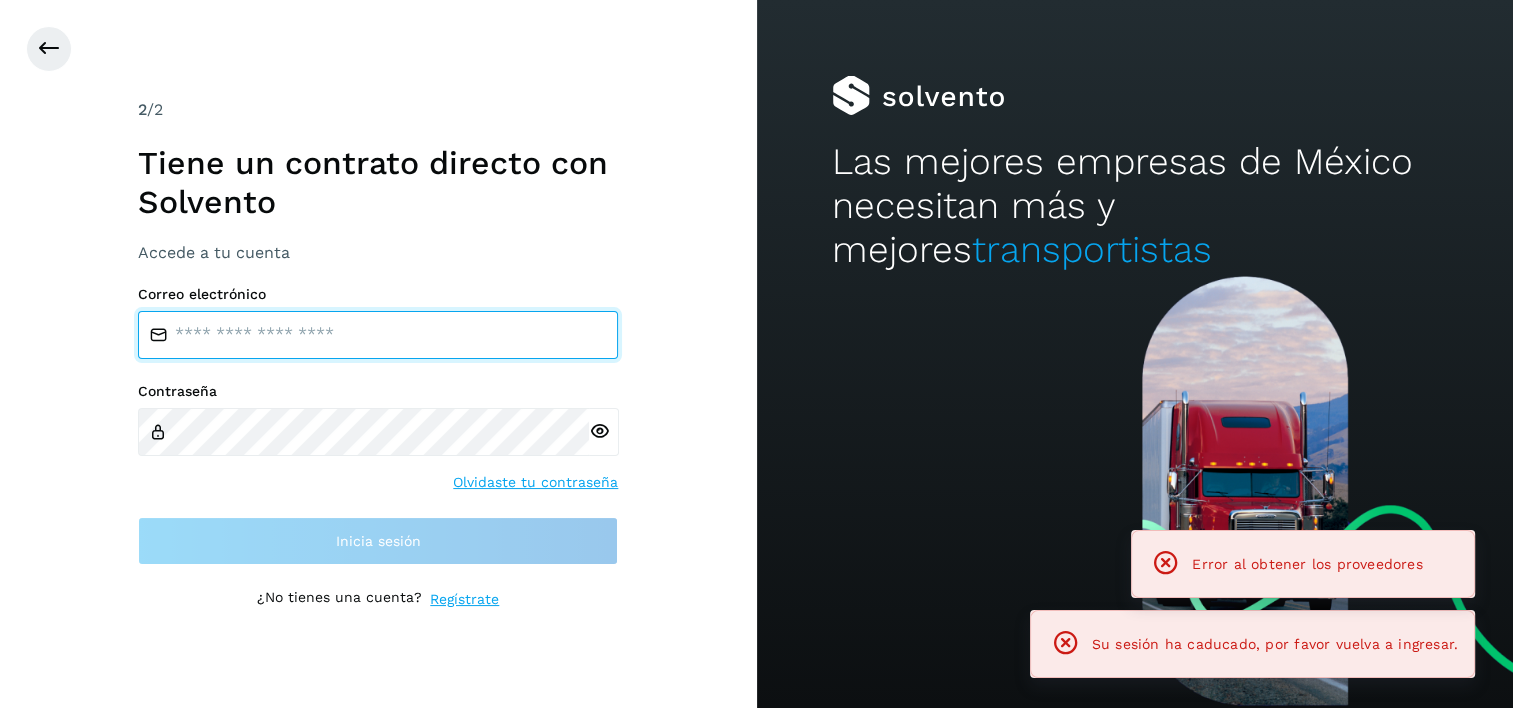 type on "**********" 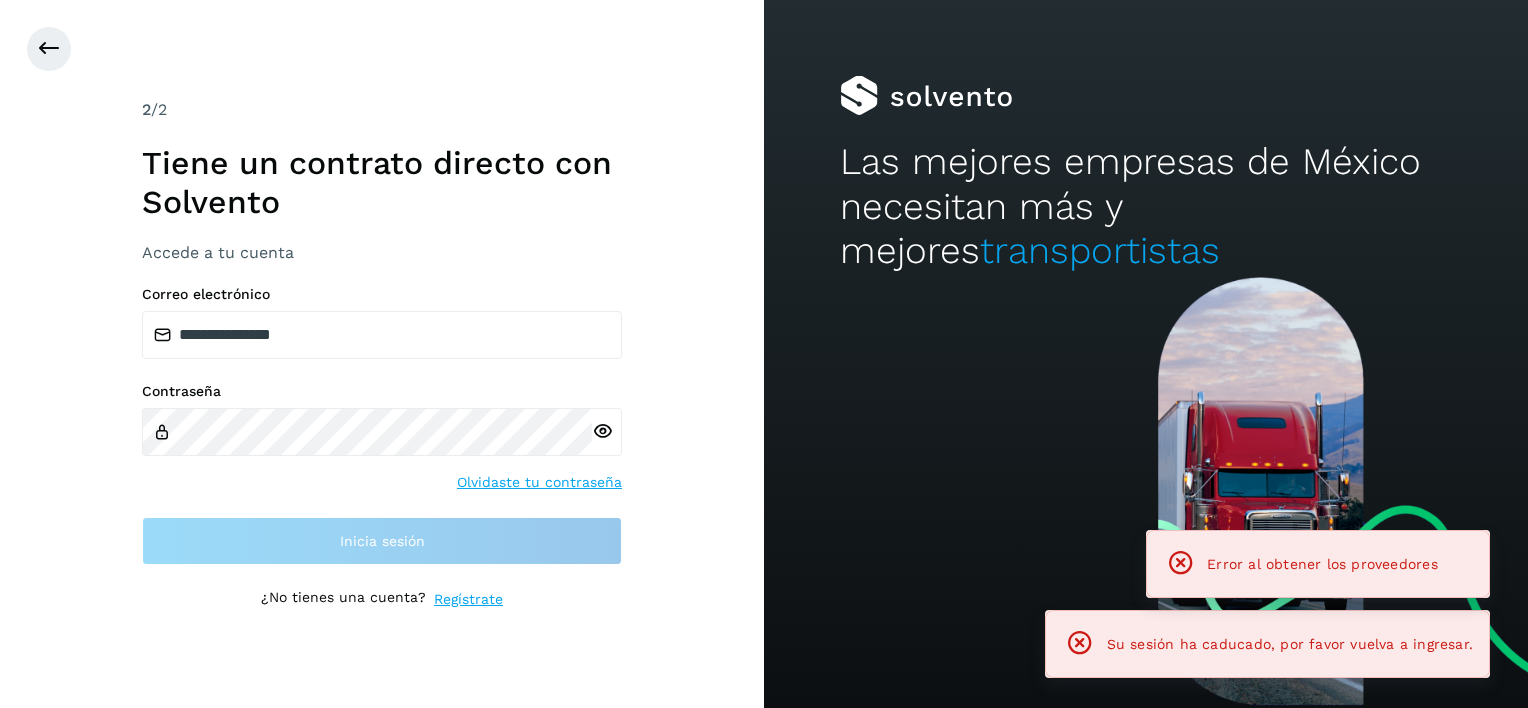 click on "Las mejores empresas de México necesitan más y mejores  transportistas" at bounding box center (1145, 206) 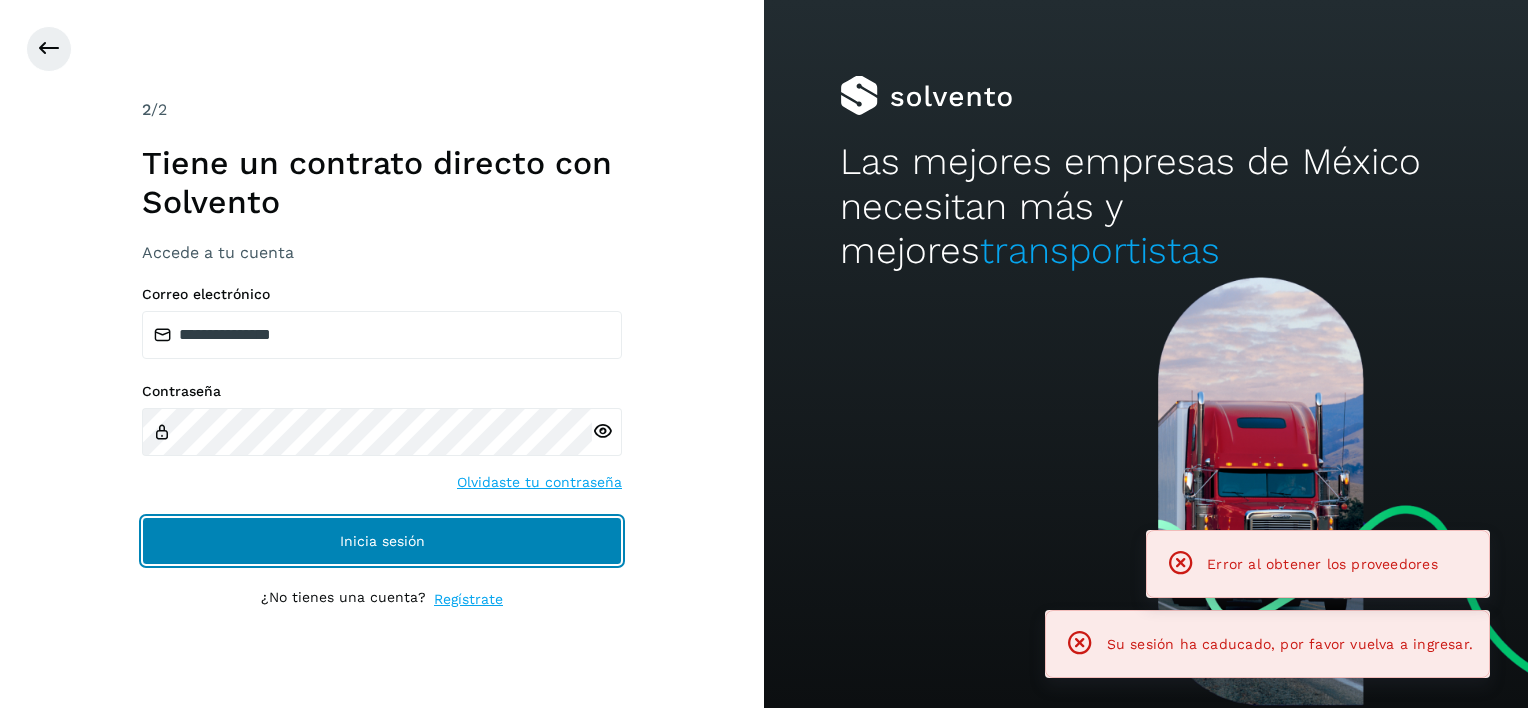 click on "Inicia sesión" at bounding box center (382, 541) 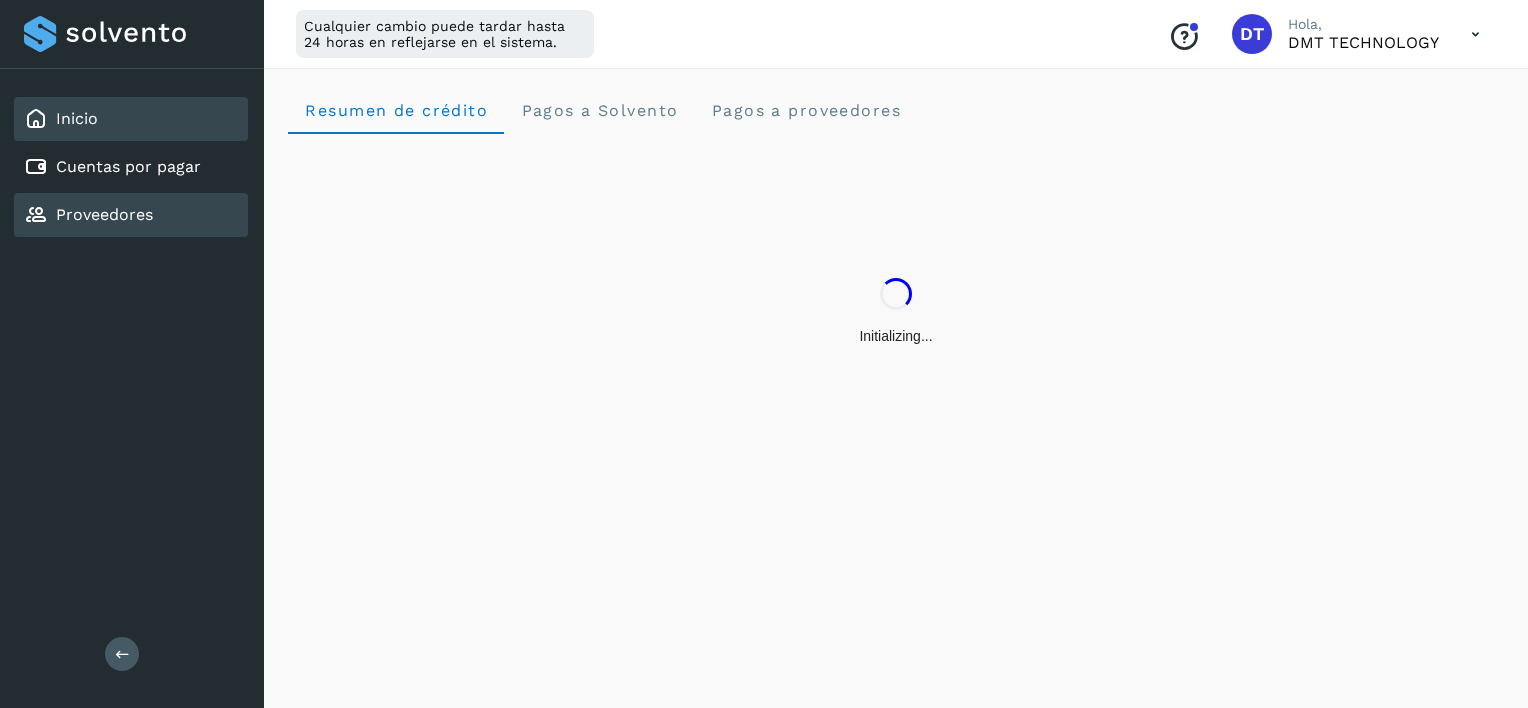 click on "Proveedores" 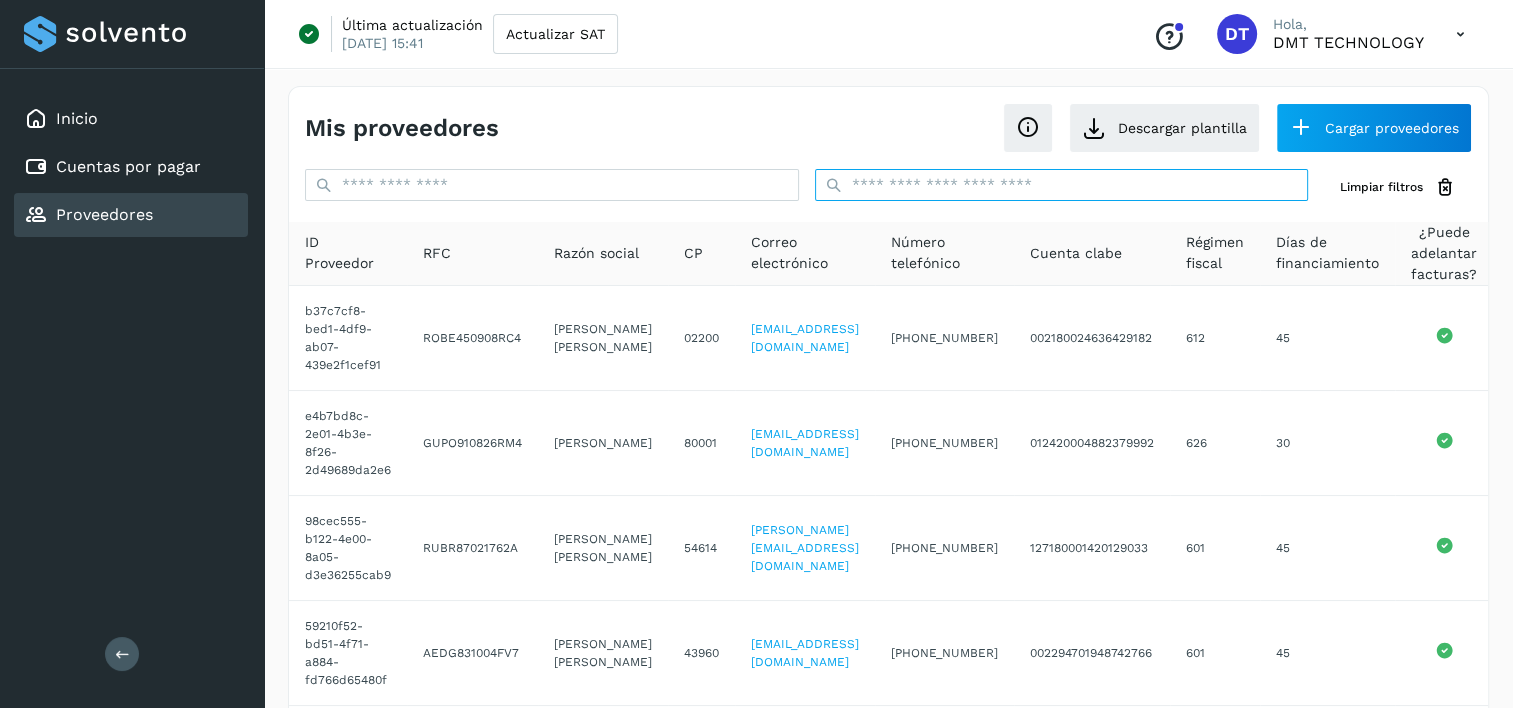 click at bounding box center [1062, 185] 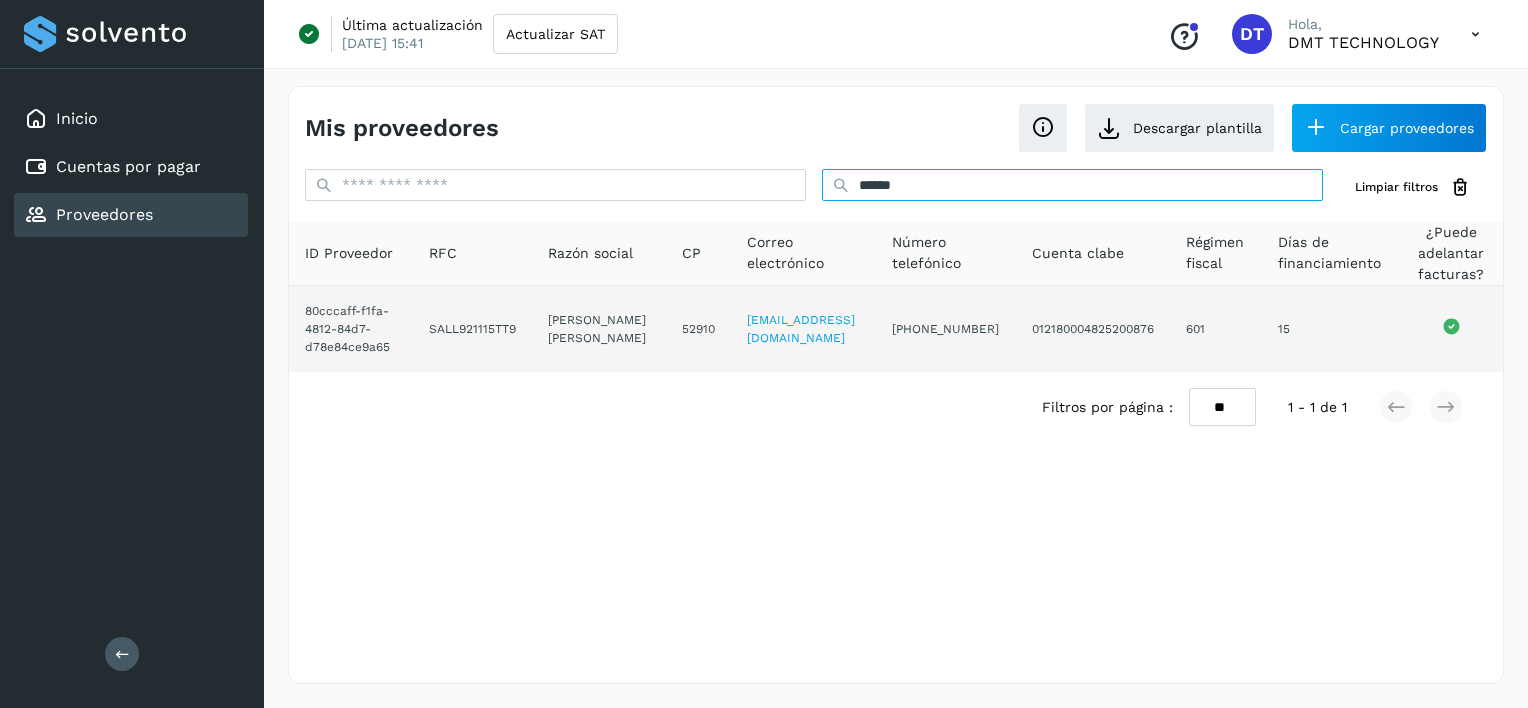 type on "******" 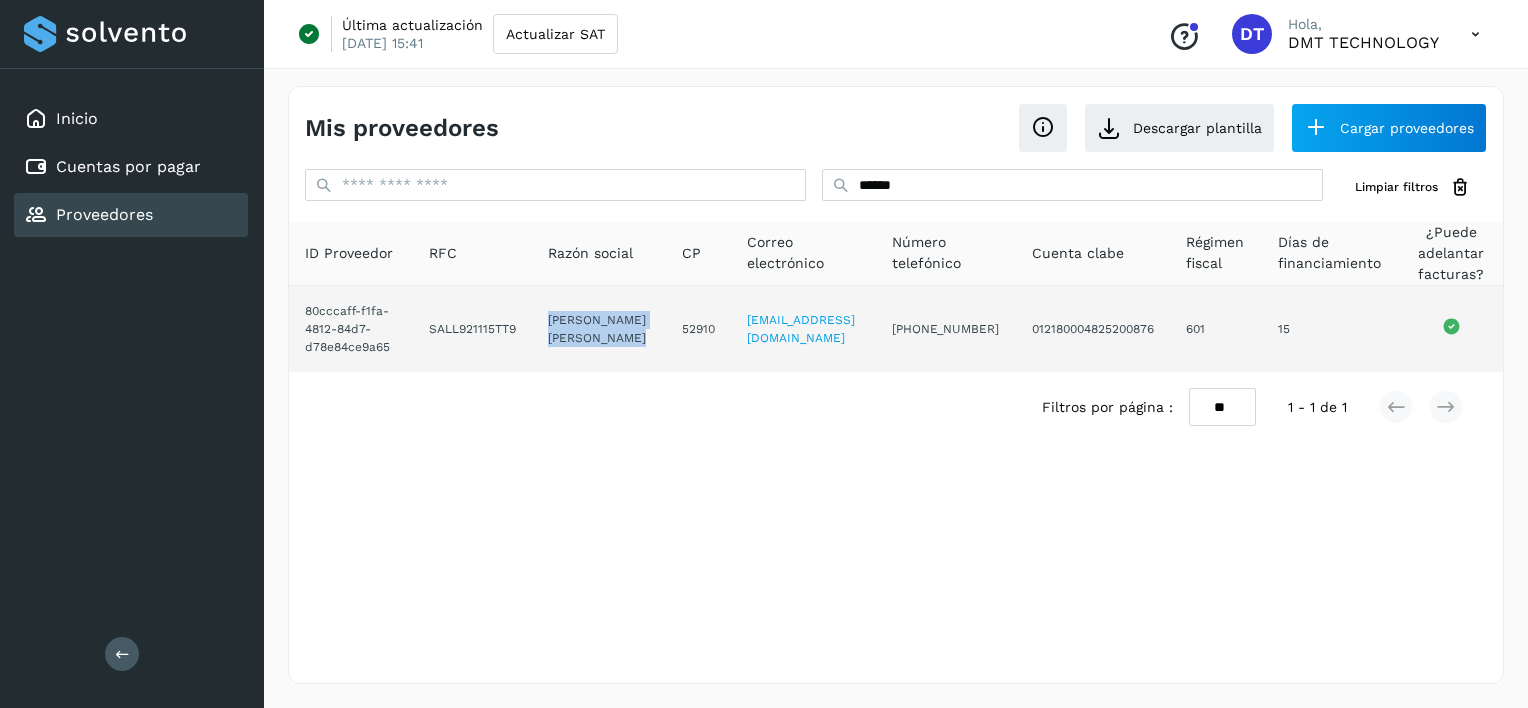 drag, startPoint x: 553, startPoint y: 301, endPoint x: 595, endPoint y: 352, distance: 66.068146 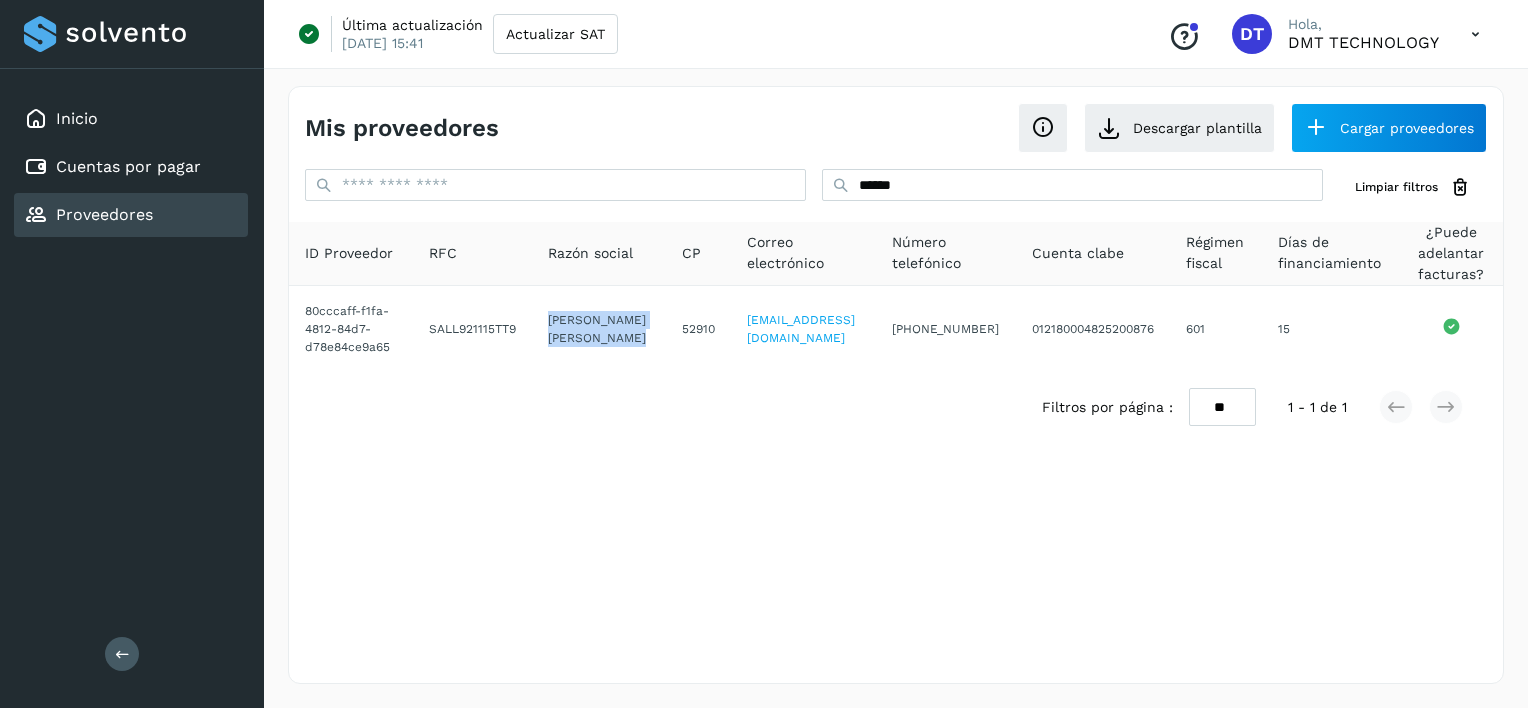 copy on "[PERSON_NAME] [PERSON_NAME]" 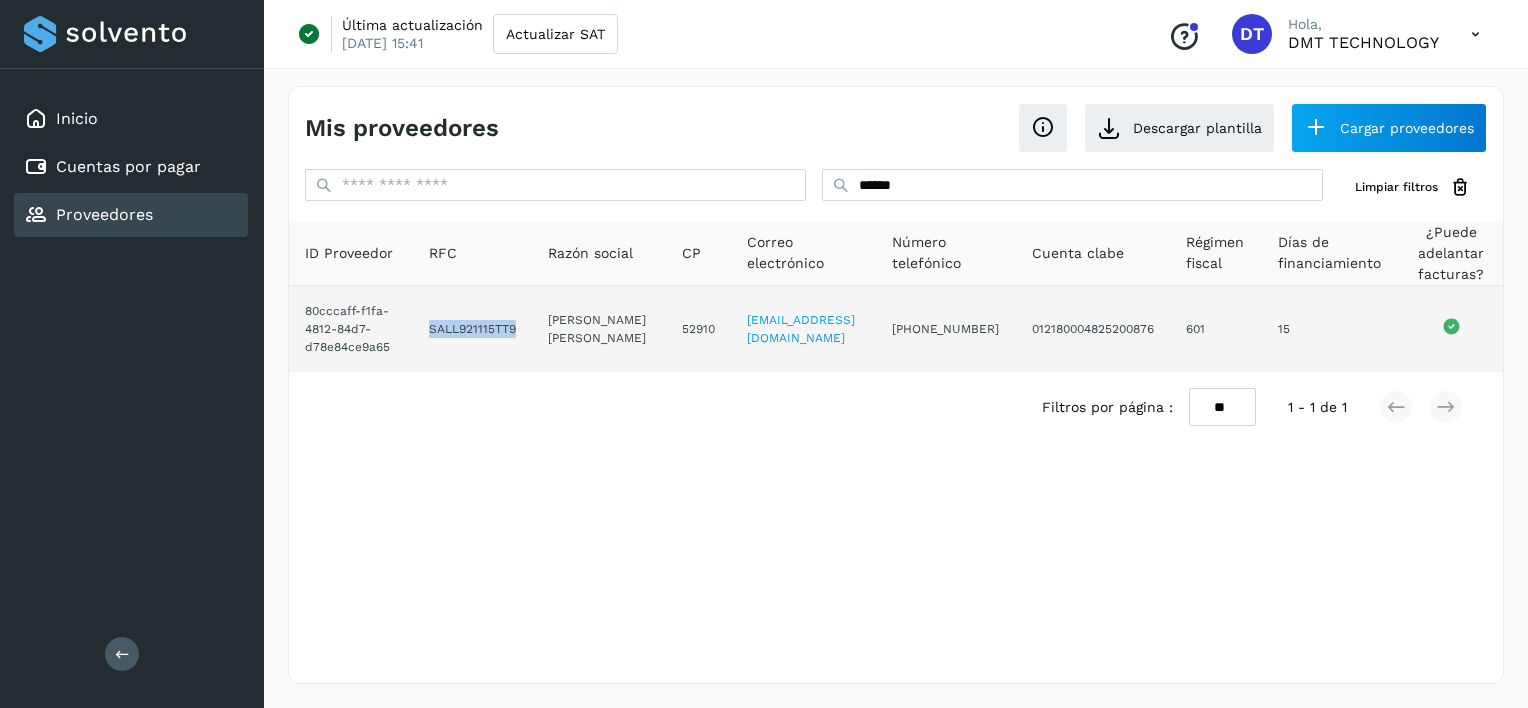 drag, startPoint x: 432, startPoint y: 334, endPoint x: 527, endPoint y: 335, distance: 95.005264 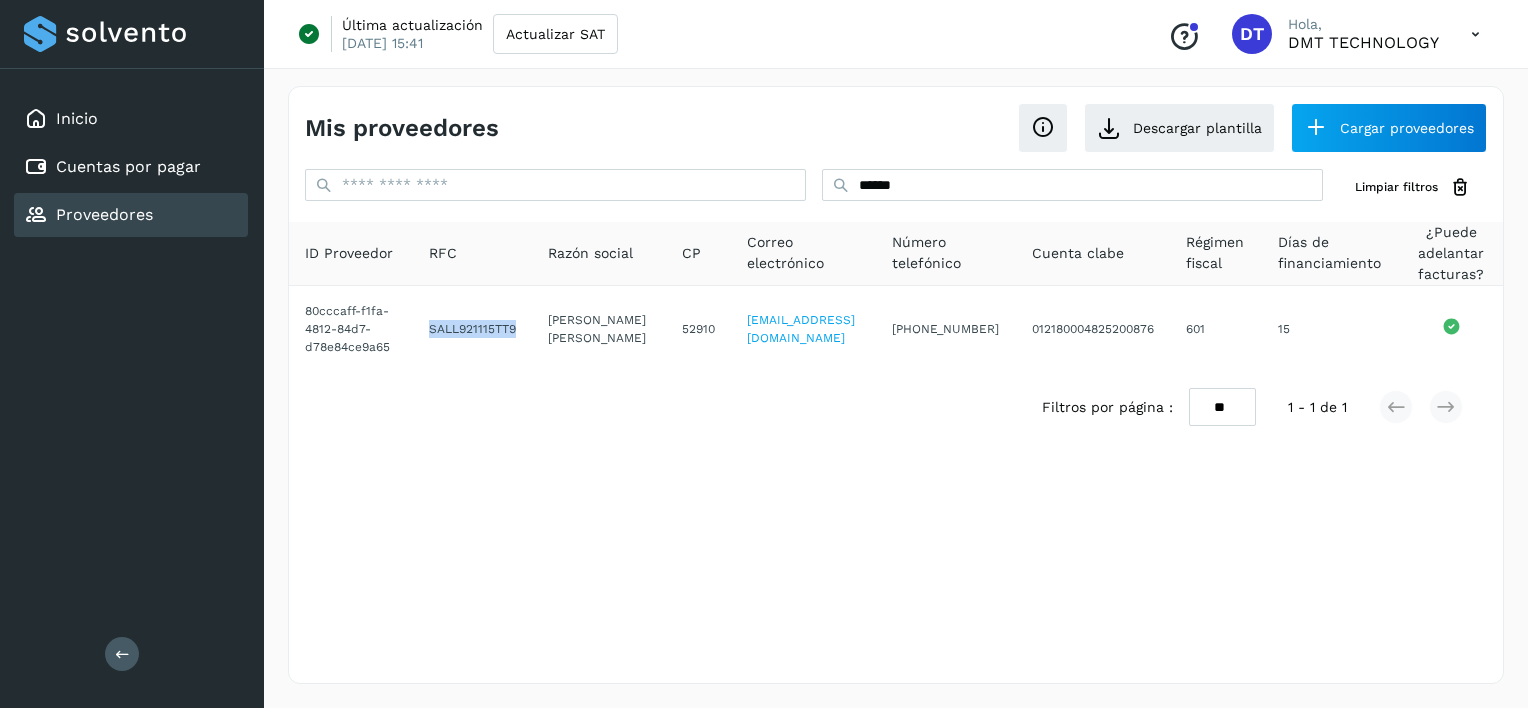 copy on "SALL921115TT9" 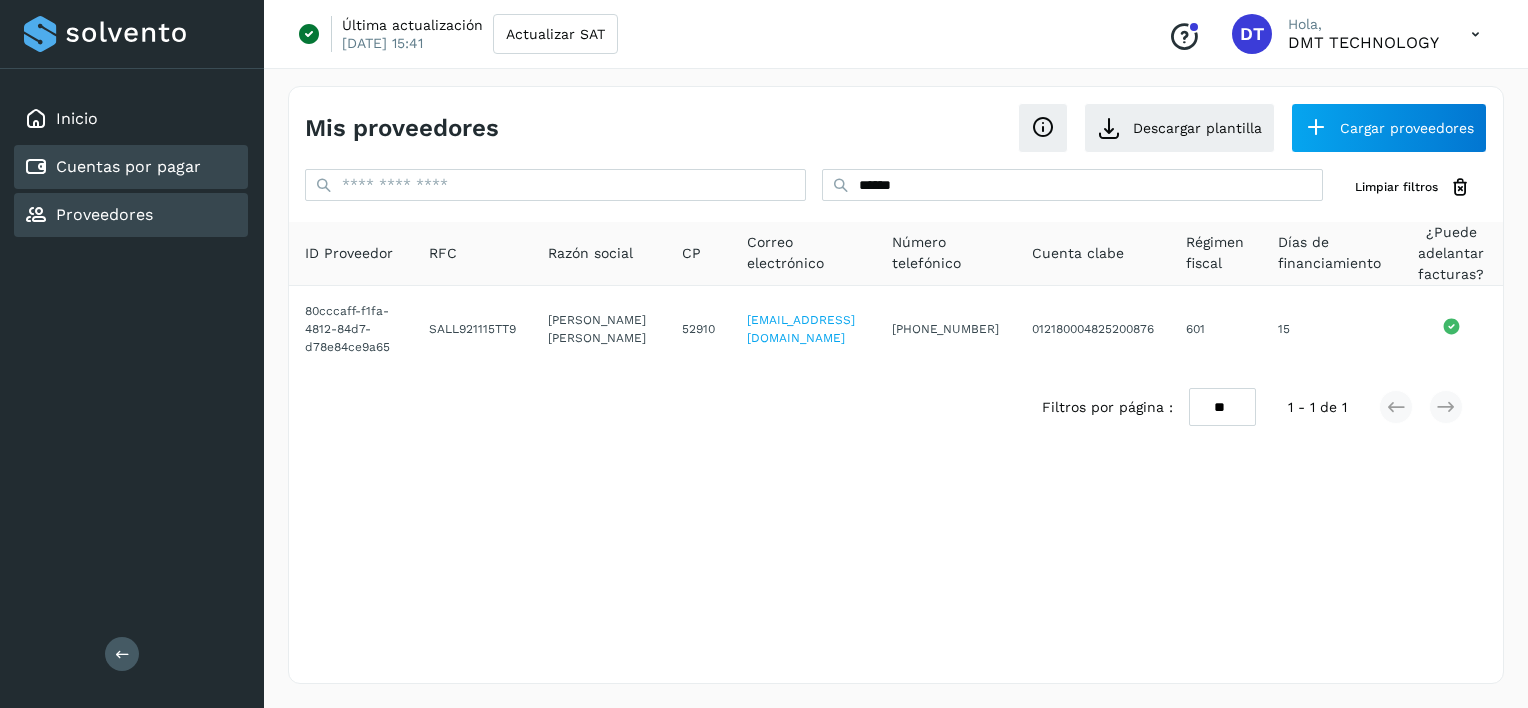 drag, startPoint x: 251, startPoint y: 169, endPoint x: 216, endPoint y: 169, distance: 35 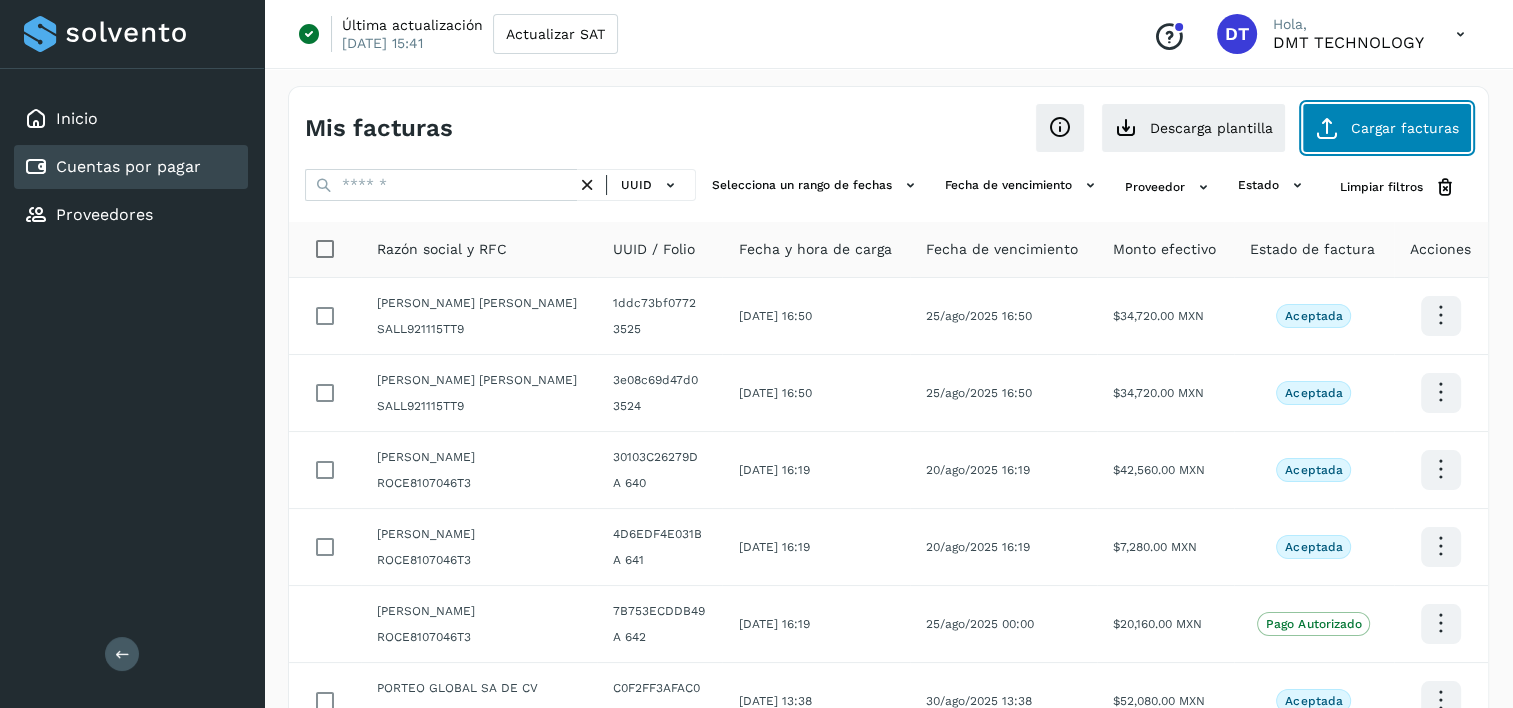 click on "Cargar facturas" 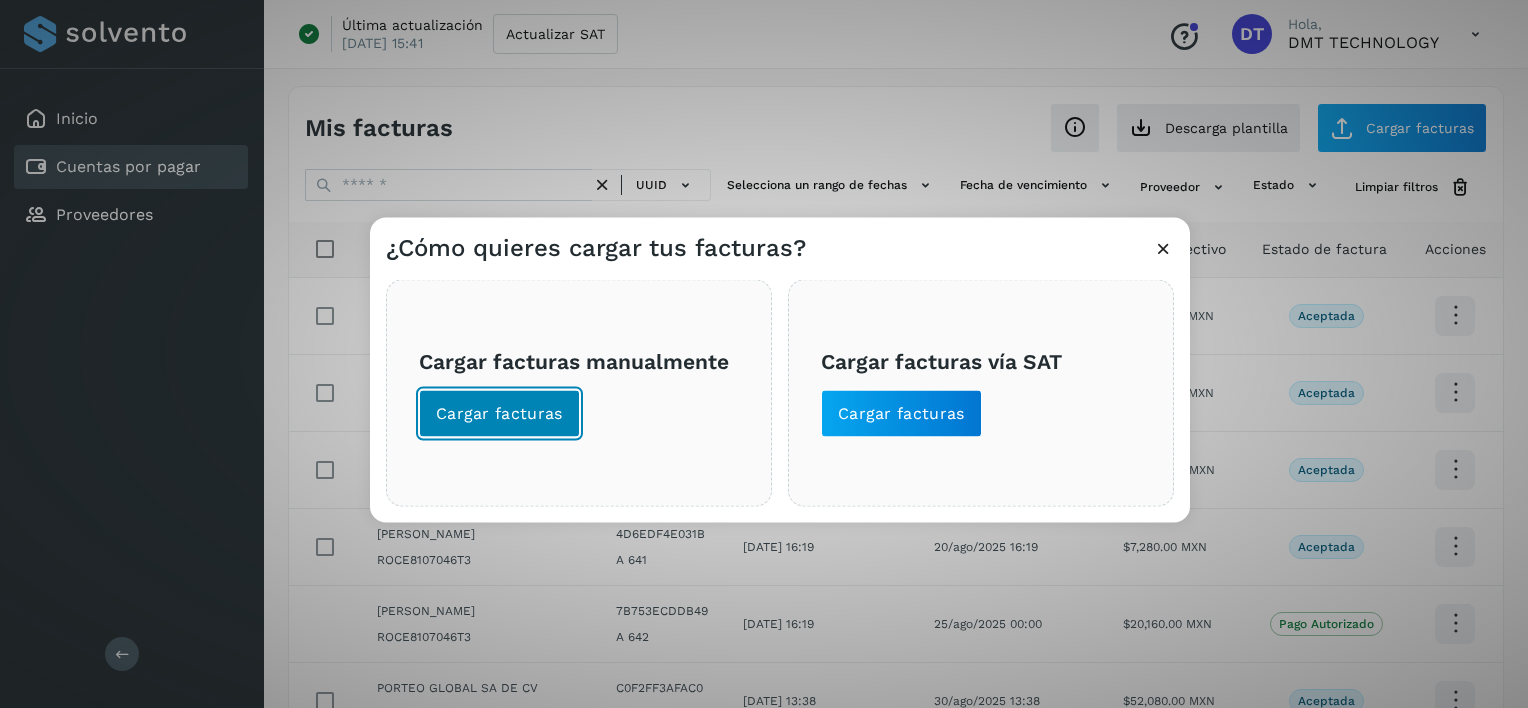 click on "Cargar facturas" 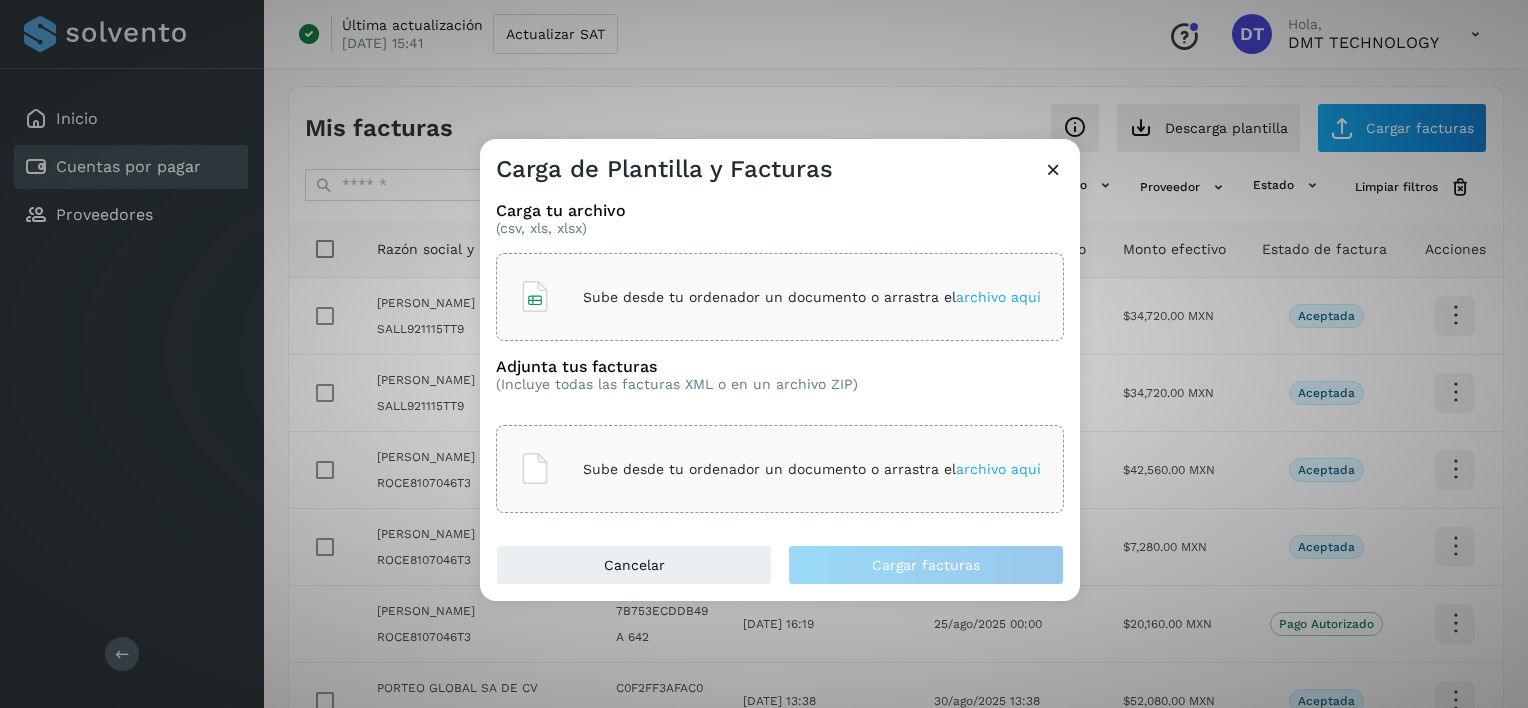 click on "Sube desde tu ordenador un documento o arrastra el  archivo aquí" 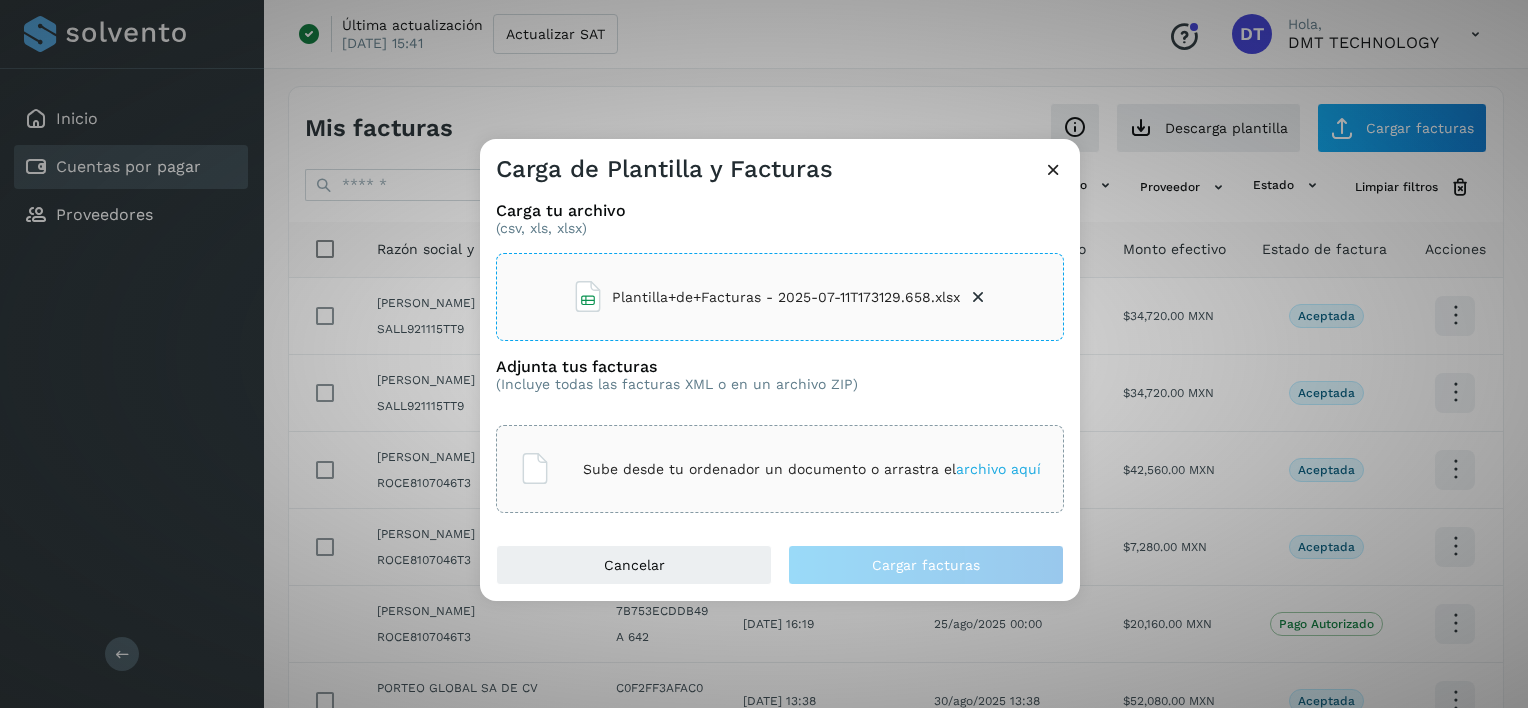 click on "Sube desde tu ordenador un documento o arrastra el  archivo aquí" at bounding box center [812, 469] 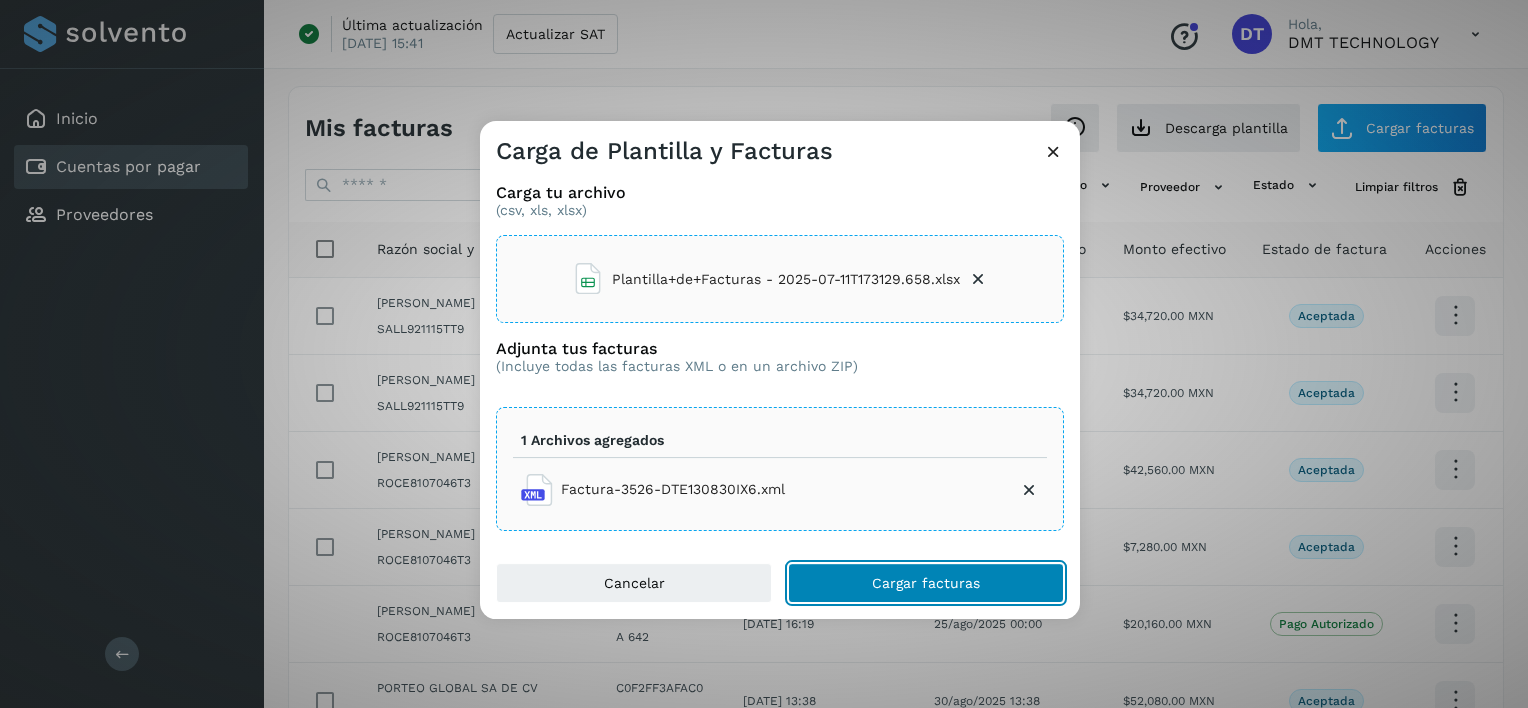 click on "Cargar facturas" 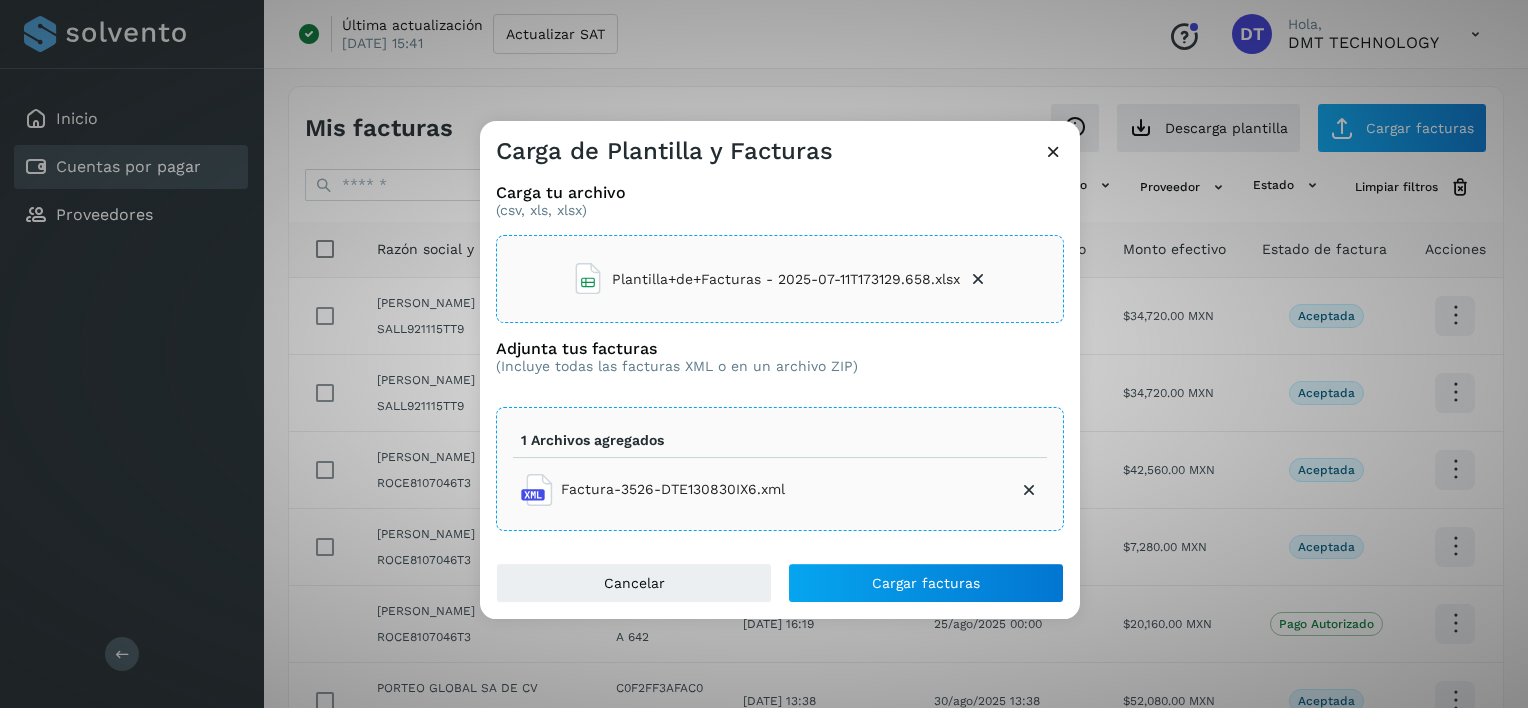 click at bounding box center (978, 279) 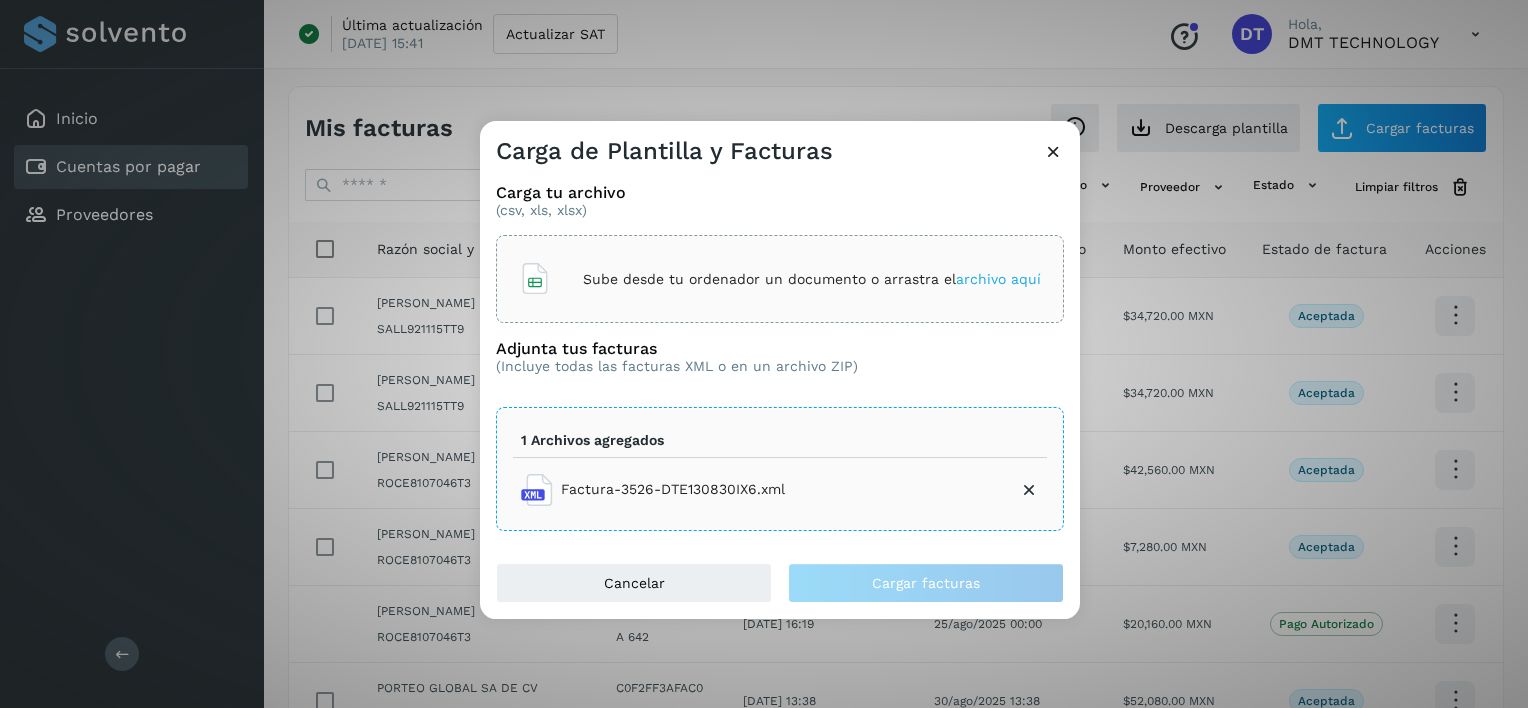 click on "Sube desde tu ordenador un documento o arrastra el  archivo aquí" at bounding box center [812, 279] 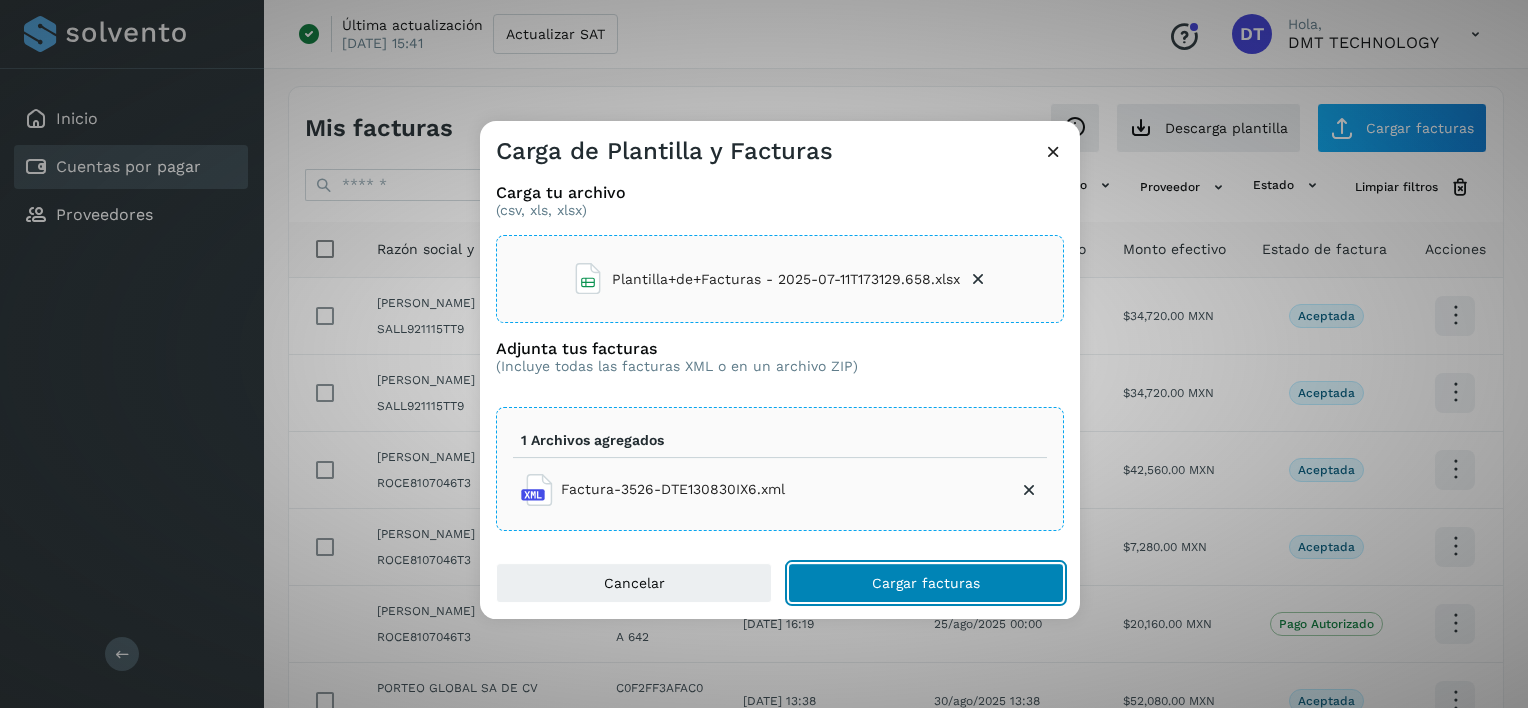 click on "Cargar facturas" 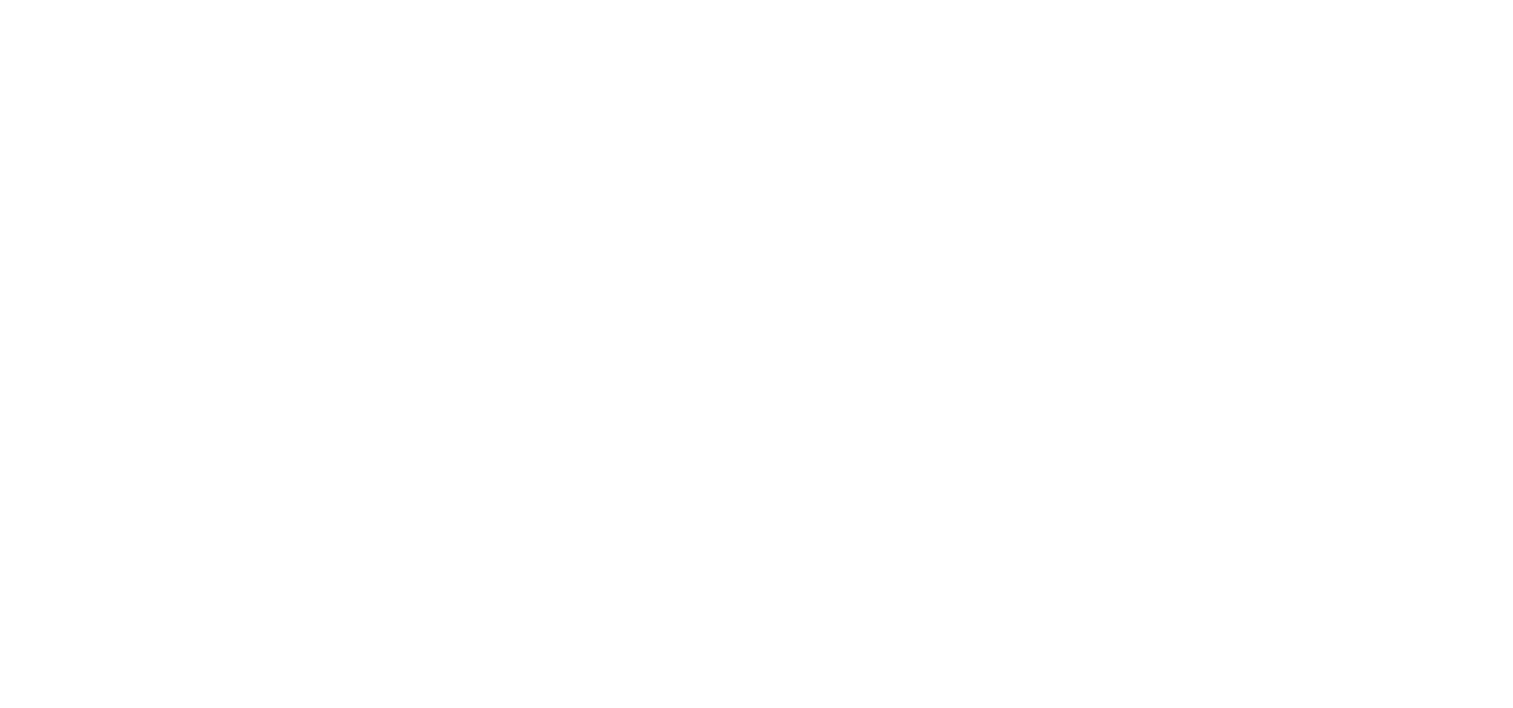 scroll, scrollTop: 0, scrollLeft: 0, axis: both 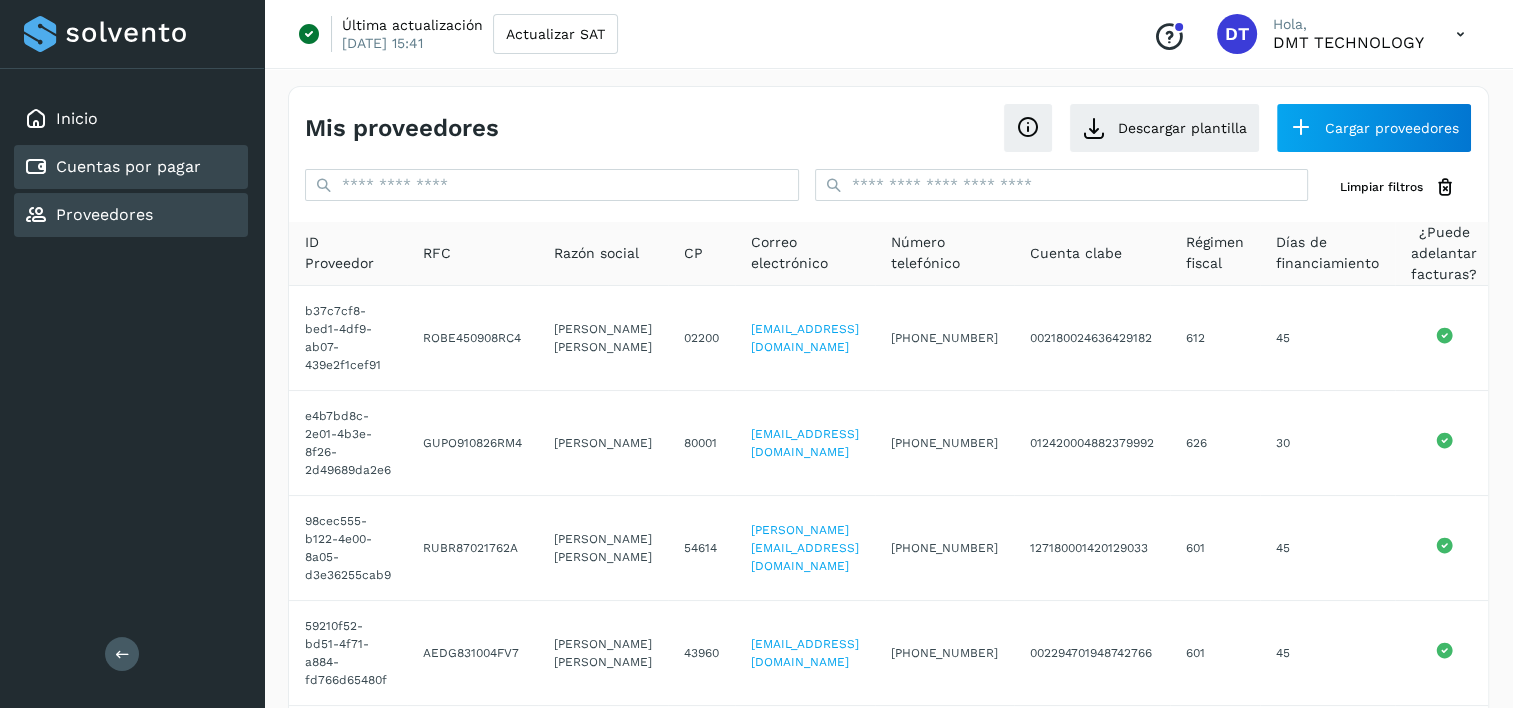 click on "Cuentas por pagar" 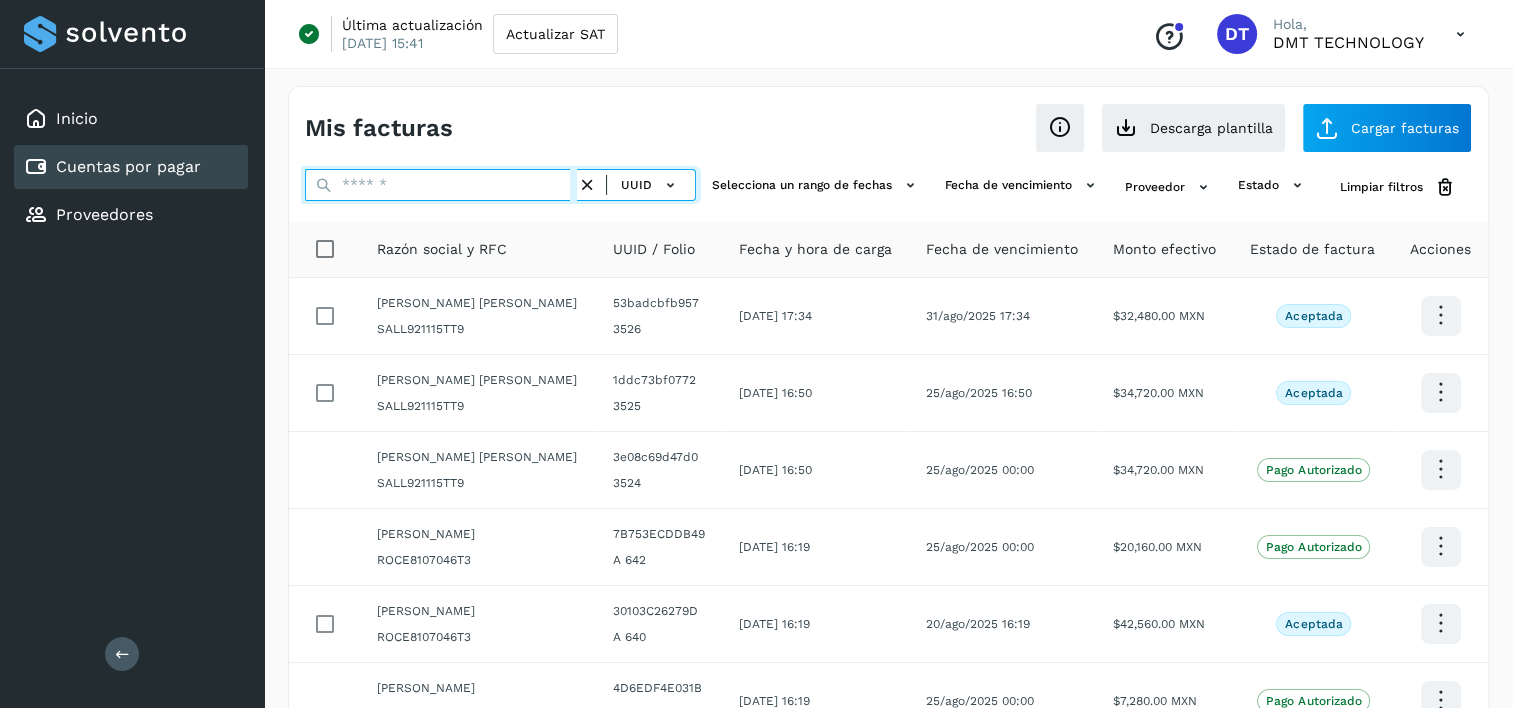 click at bounding box center [441, 185] 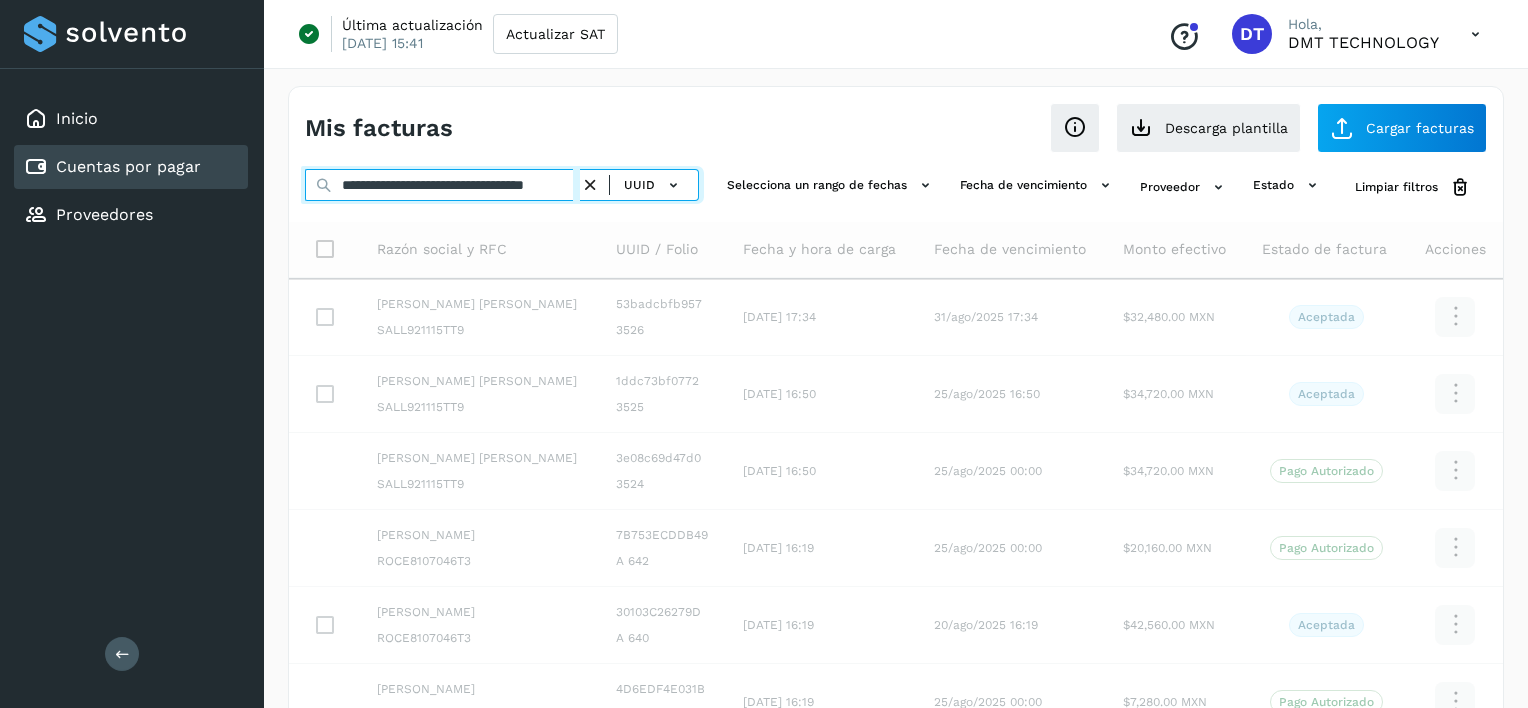 scroll, scrollTop: 0, scrollLeft: 36, axis: horizontal 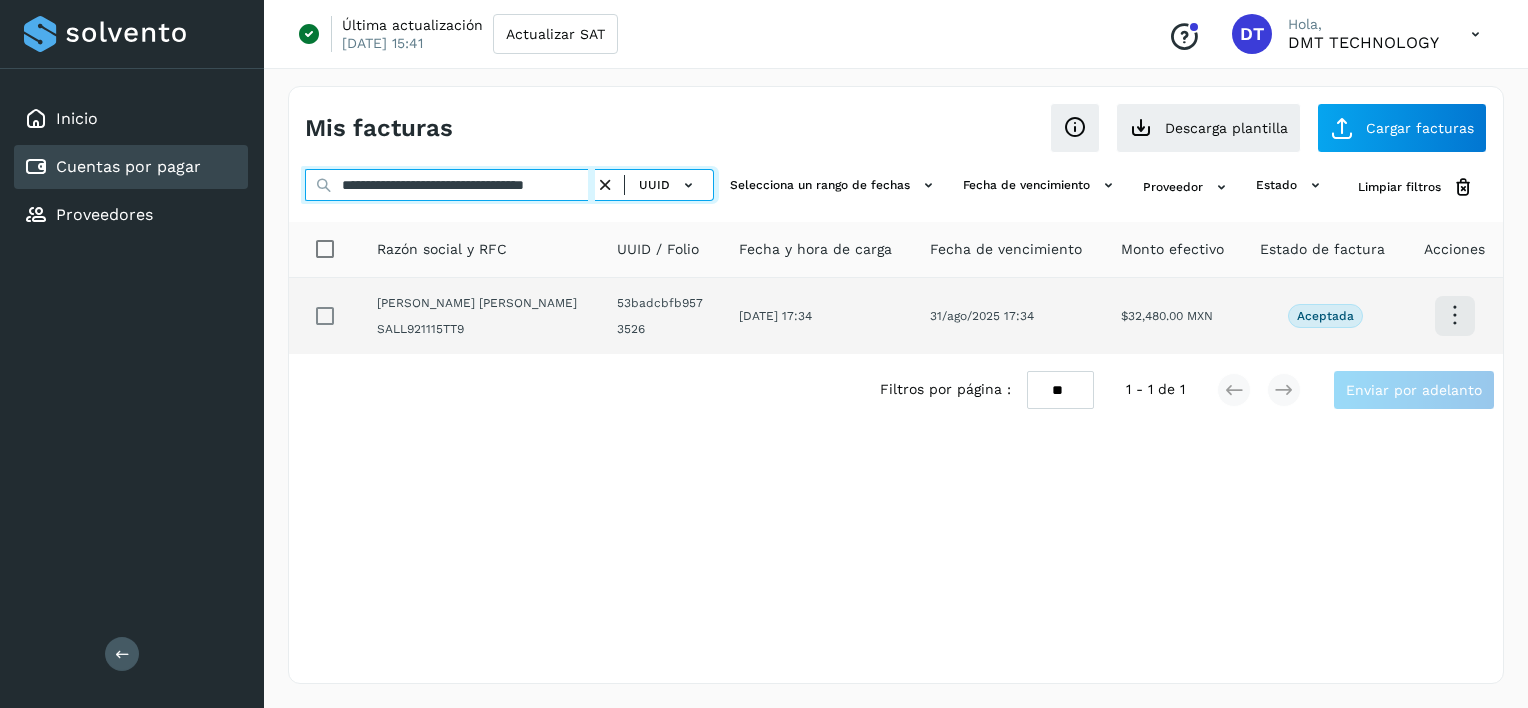 type on "**********" 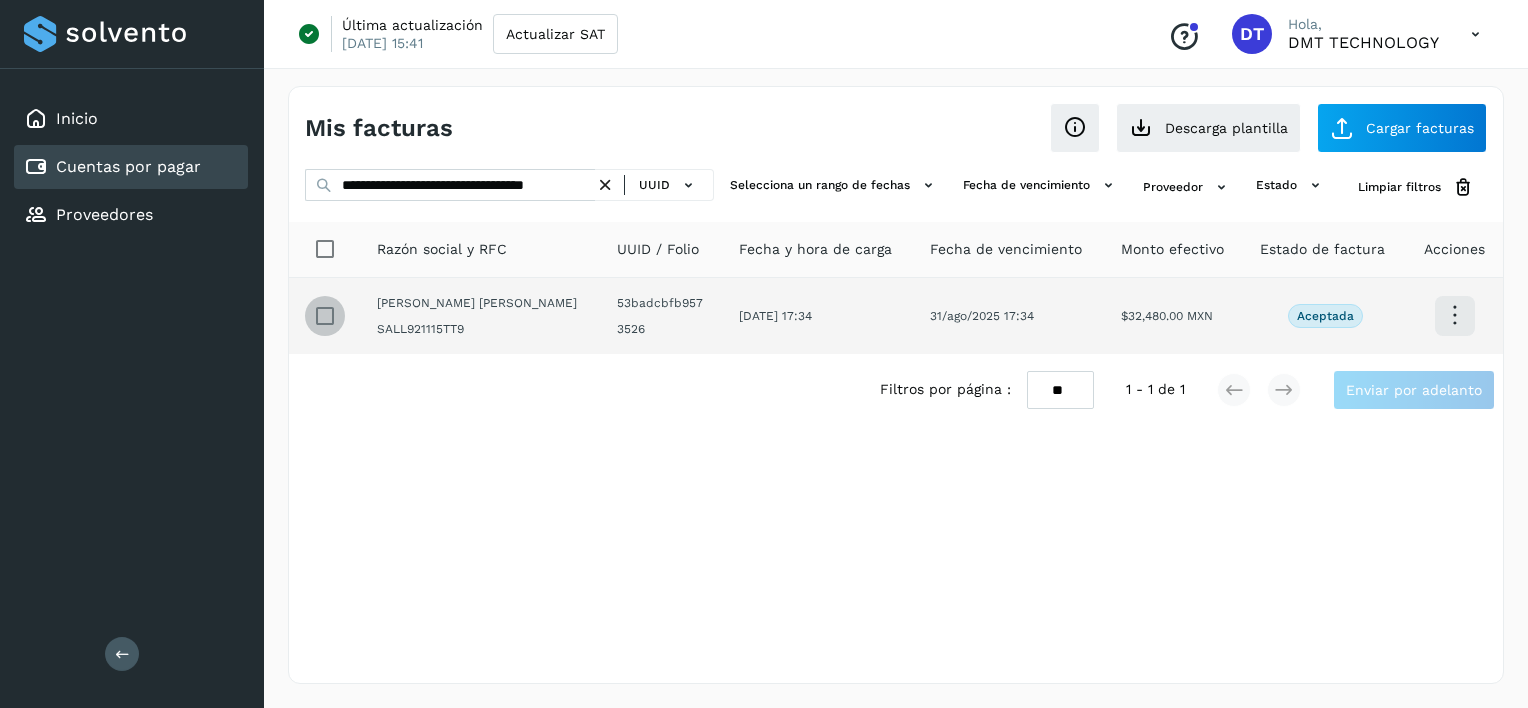 scroll, scrollTop: 0, scrollLeft: 0, axis: both 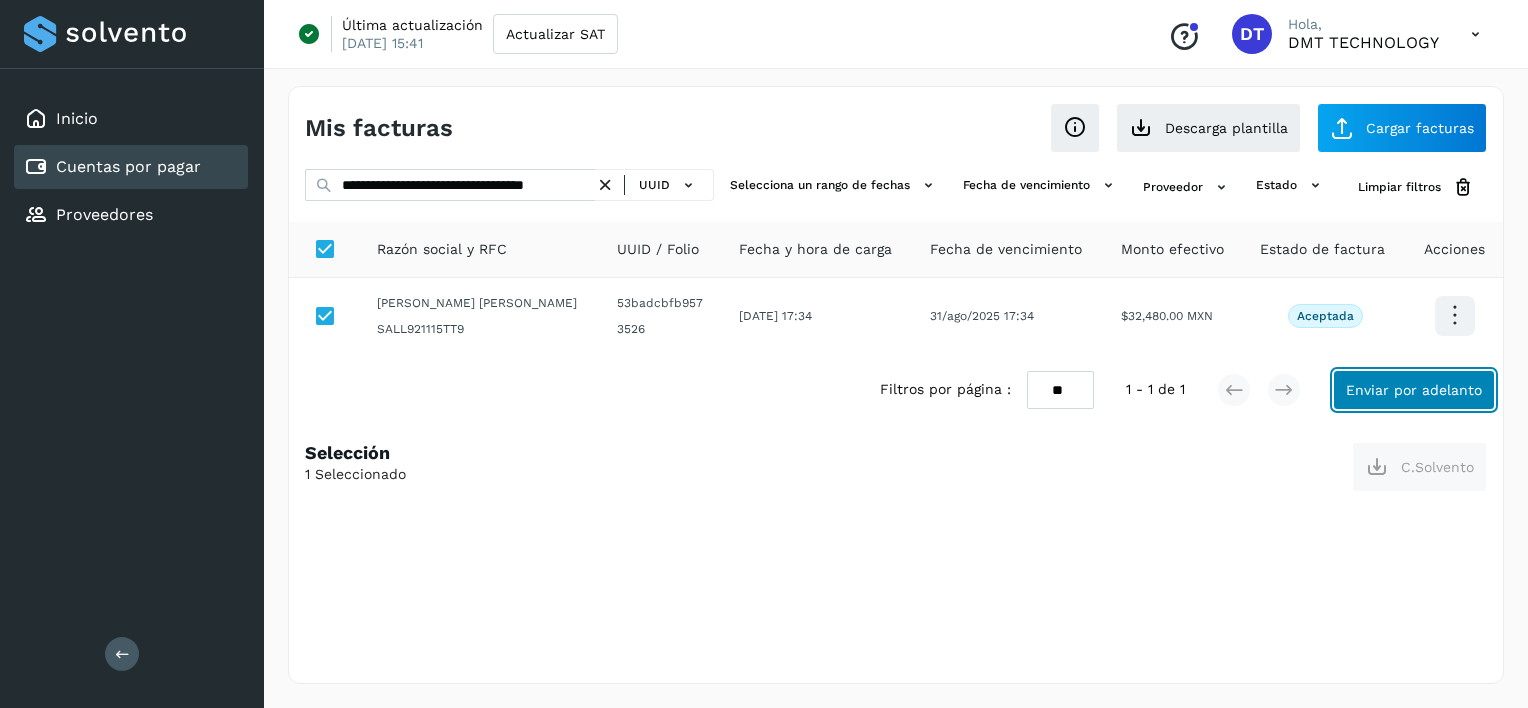 click on "Enviar por adelanto" 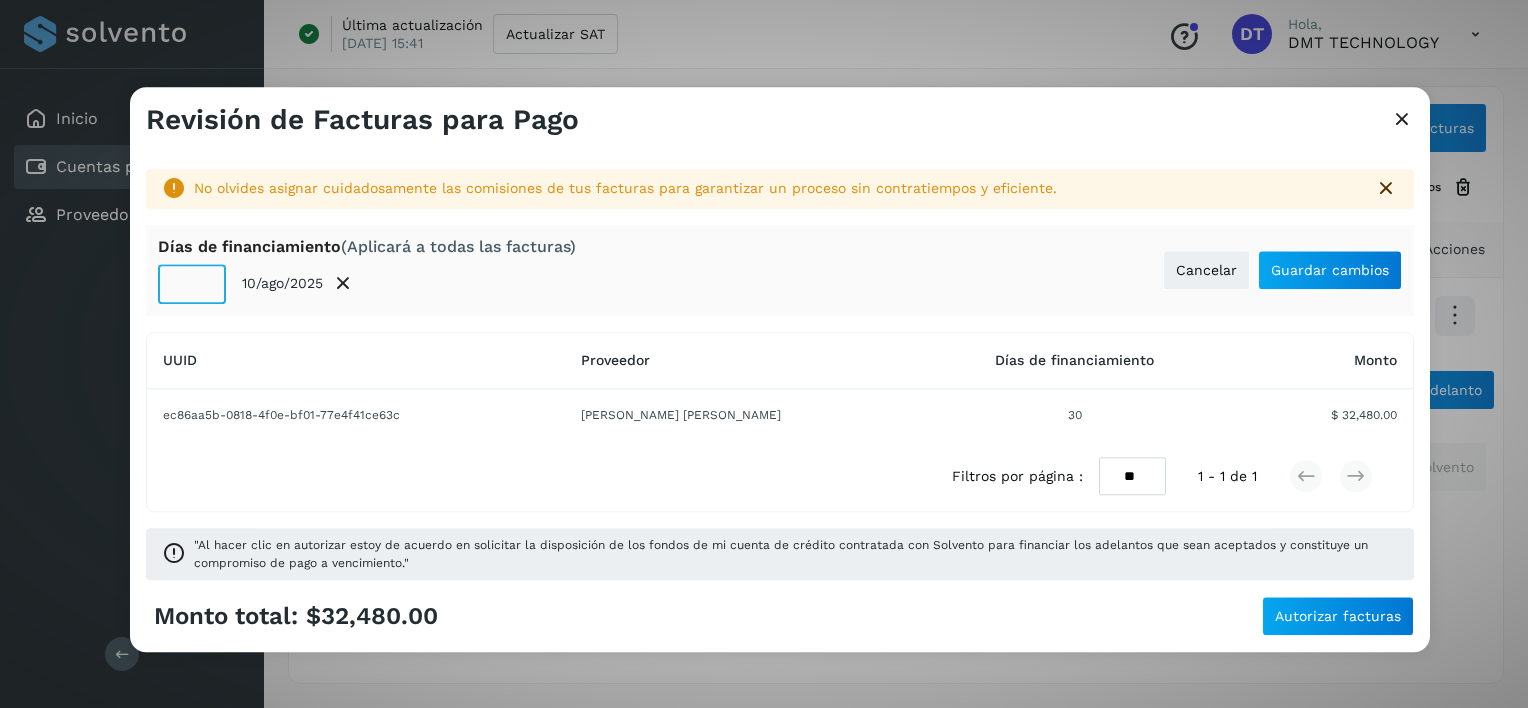 click on "**" 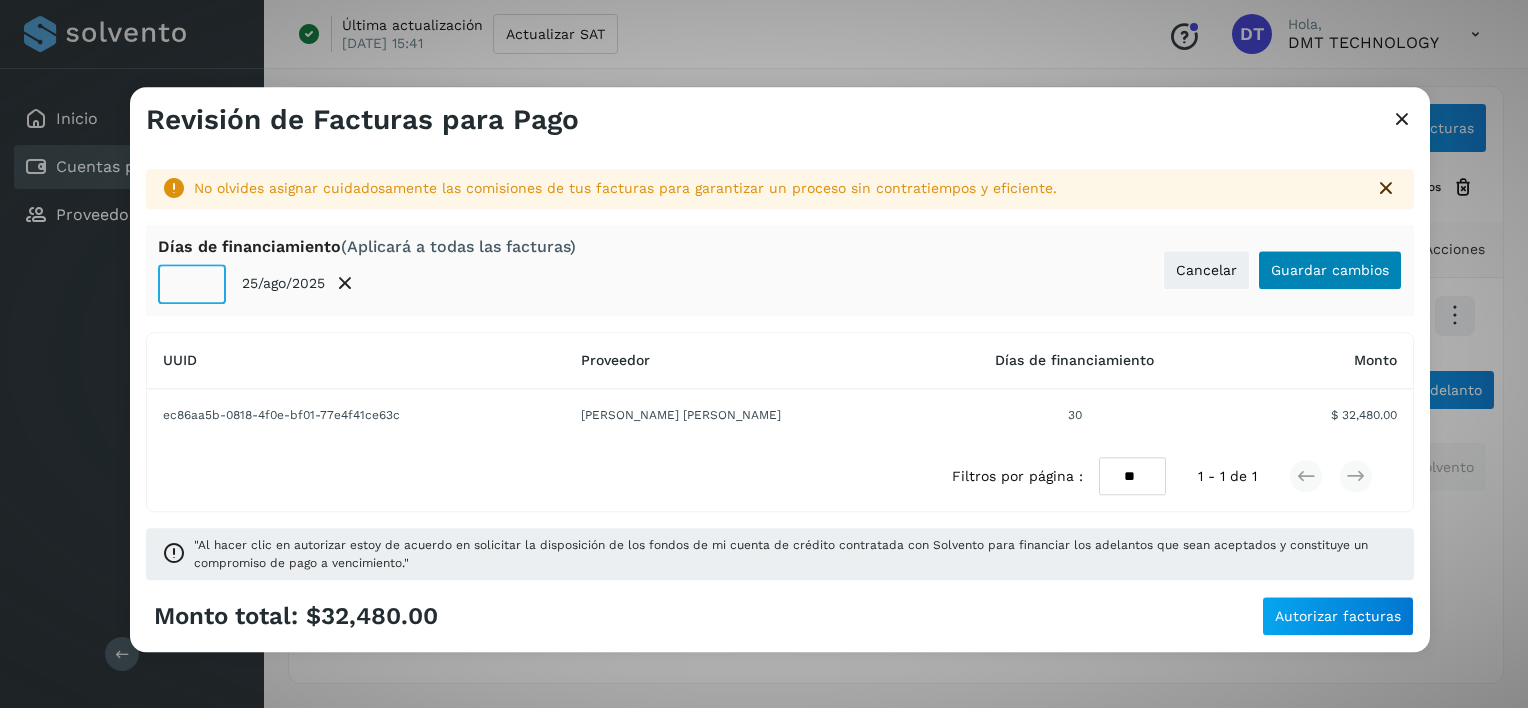 type on "**" 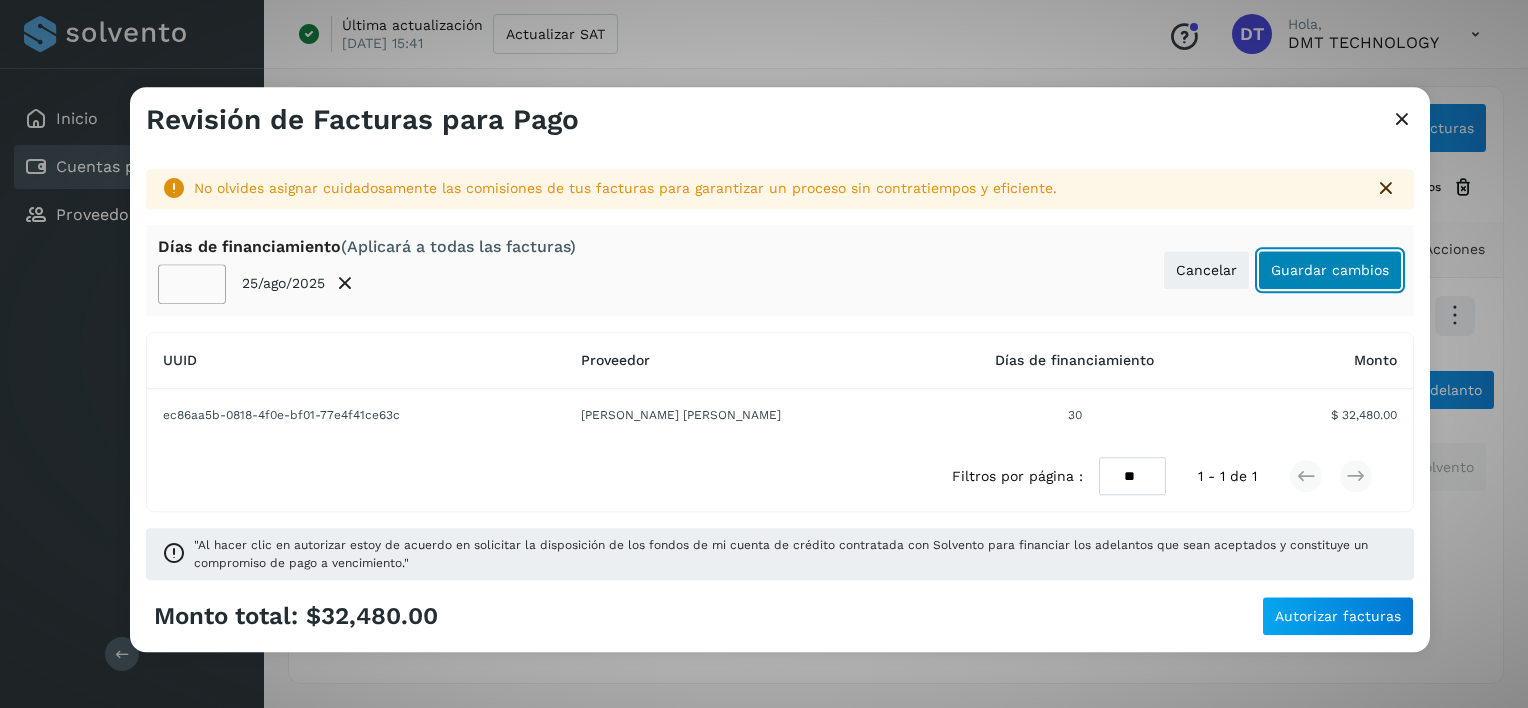 click on "Guardar cambios" 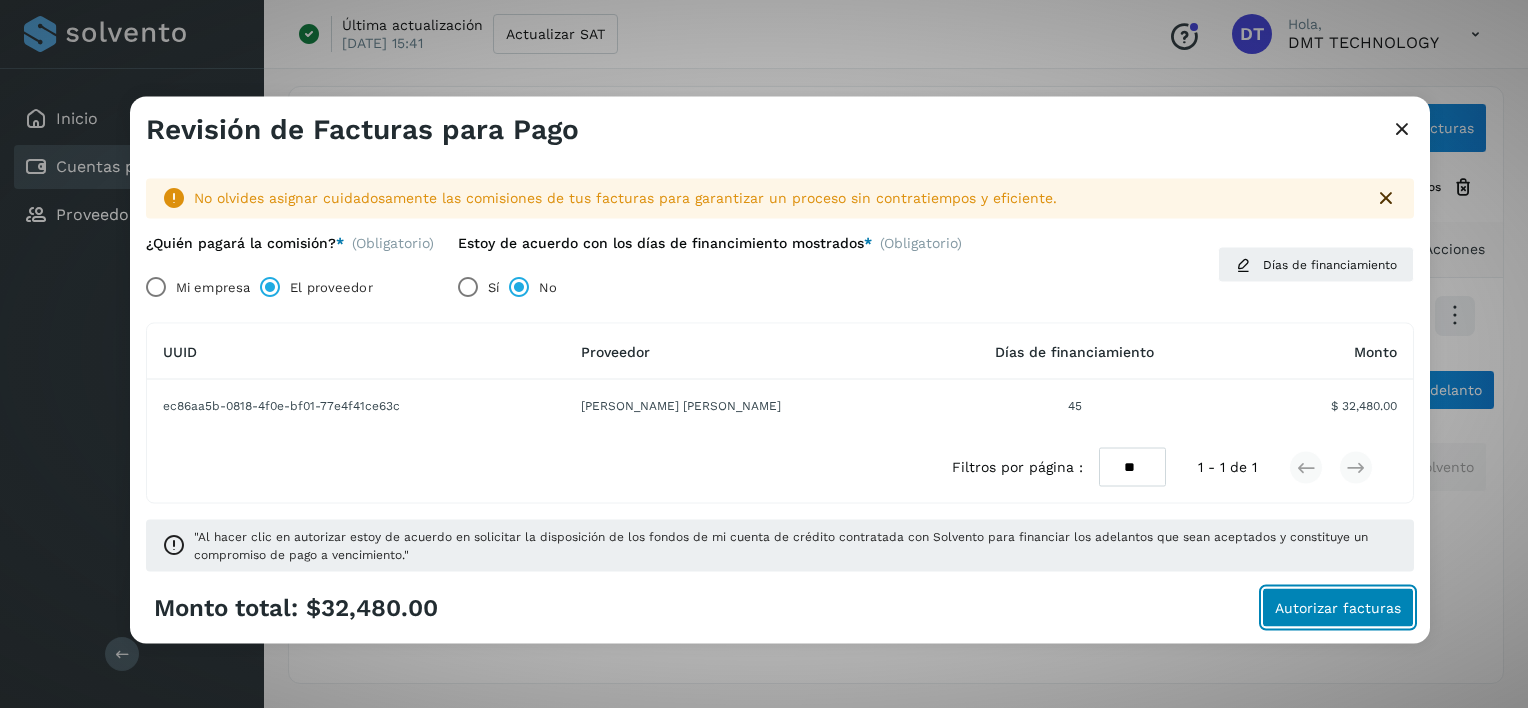 click on "Autorizar facturas" at bounding box center [1338, 607] 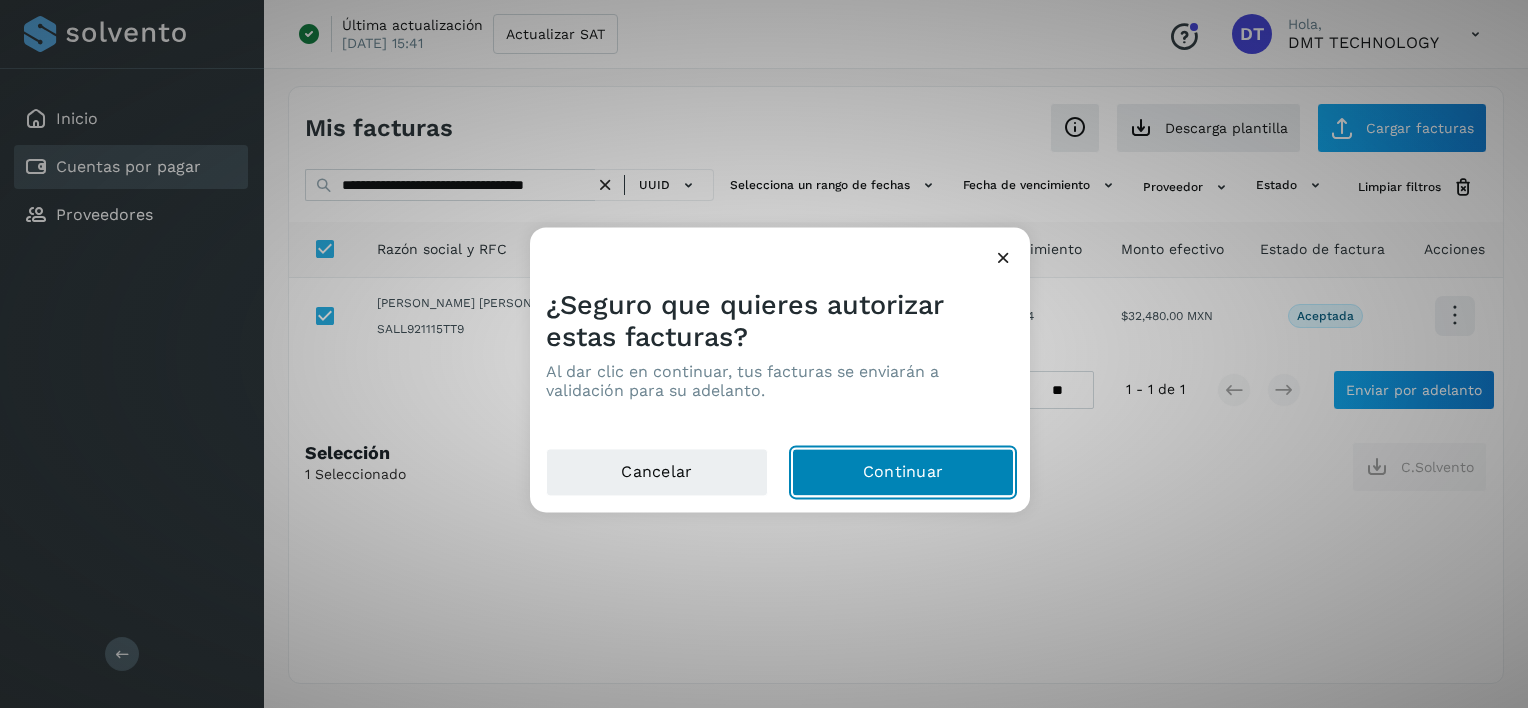click on "Continuar" 